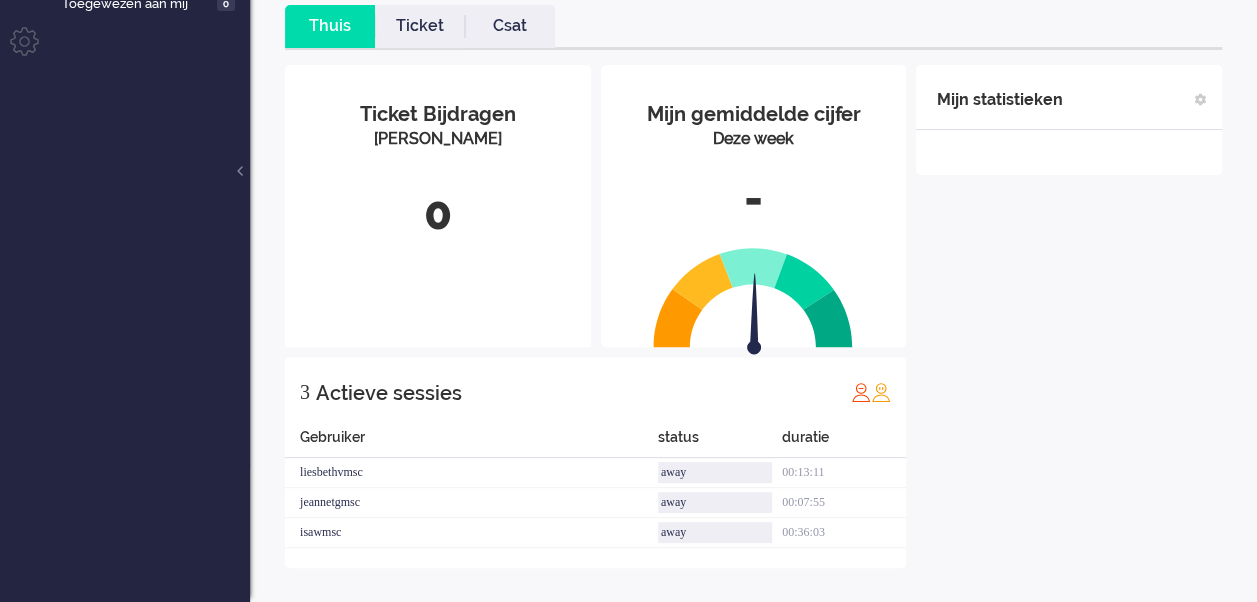 scroll, scrollTop: 0, scrollLeft: 0, axis: both 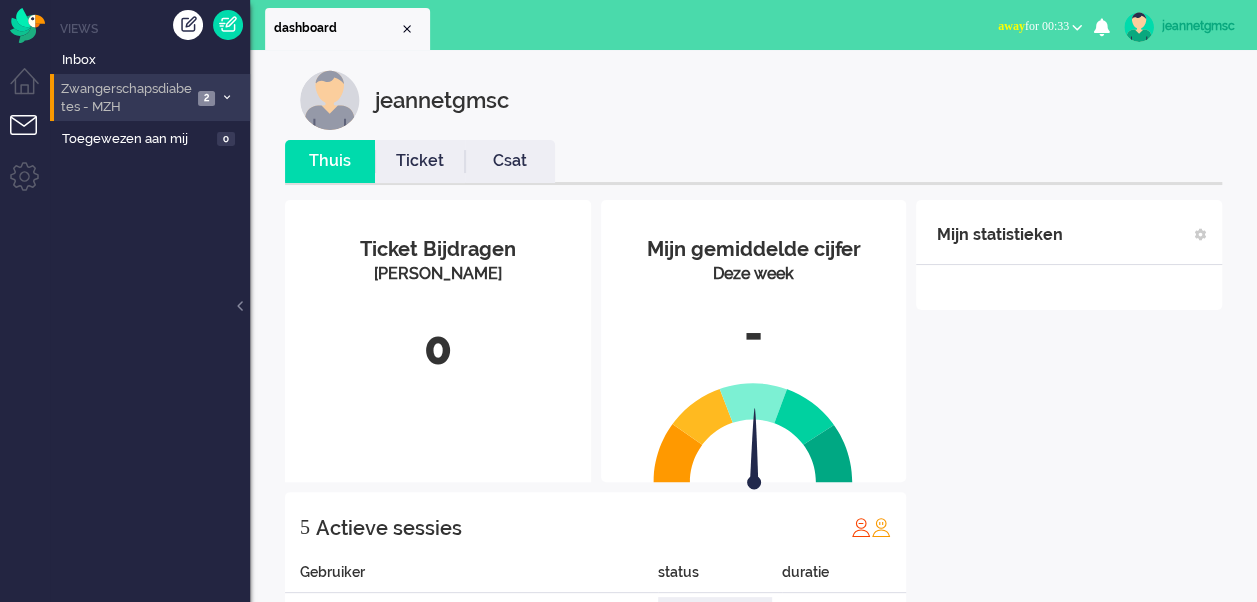 click on "Zwangerschapsdiabetes - MZH" at bounding box center (125, 98) 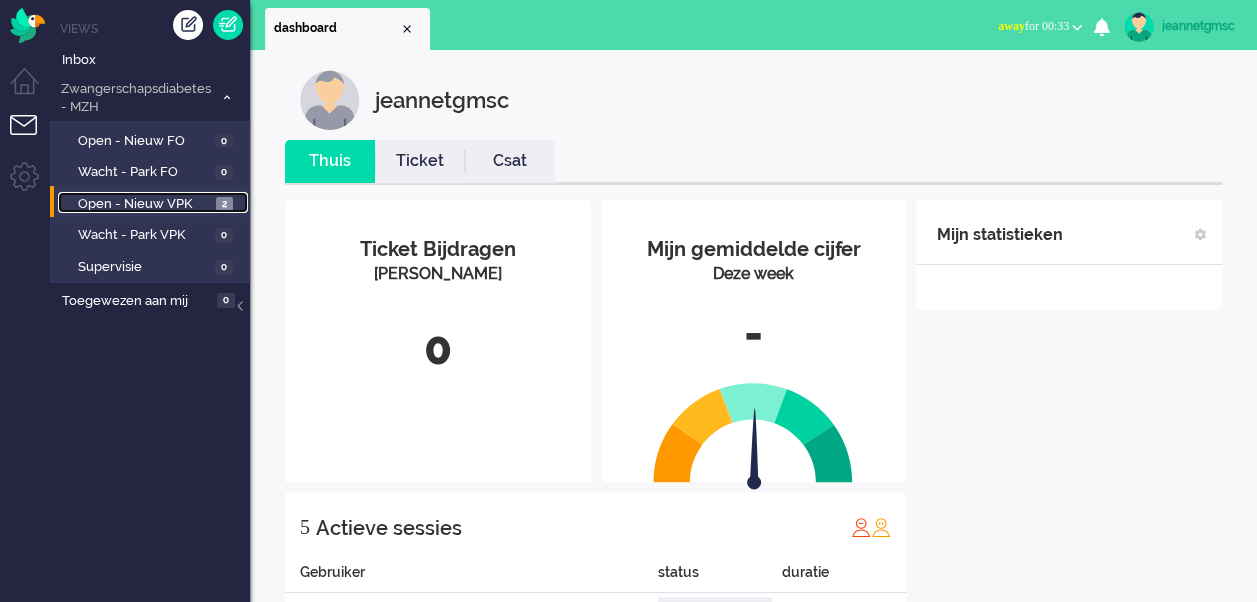 click on "Open - Nieuw VPK" at bounding box center (144, 204) 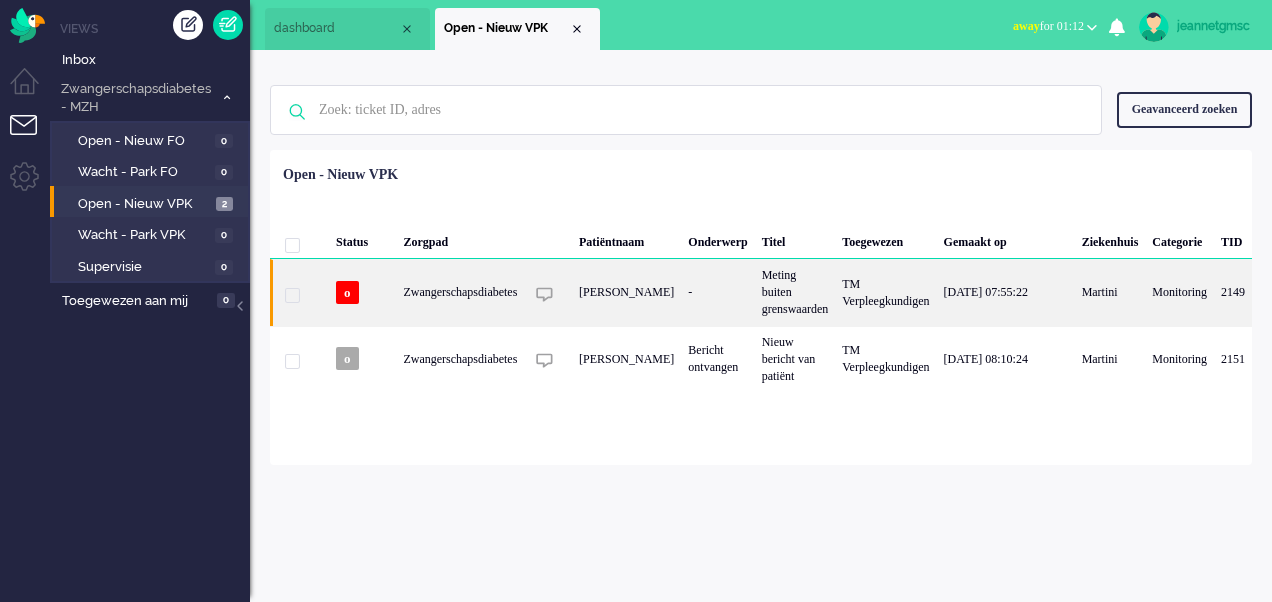 click on "Zwangerschapsdiabetes" 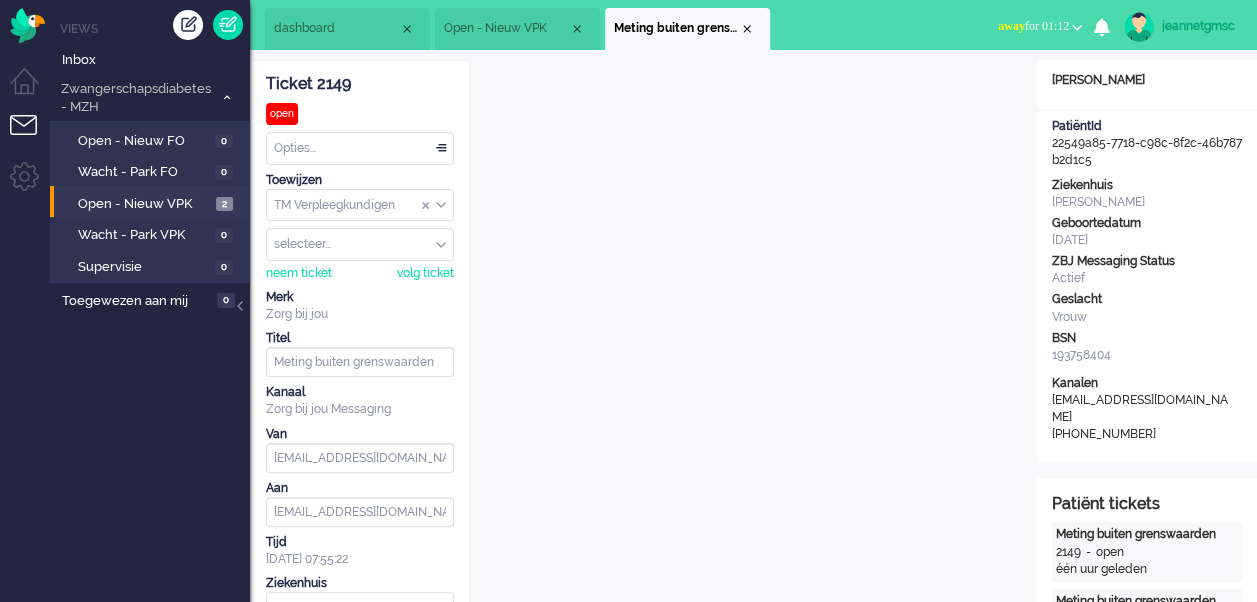 scroll, scrollTop: 60, scrollLeft: 0, axis: vertical 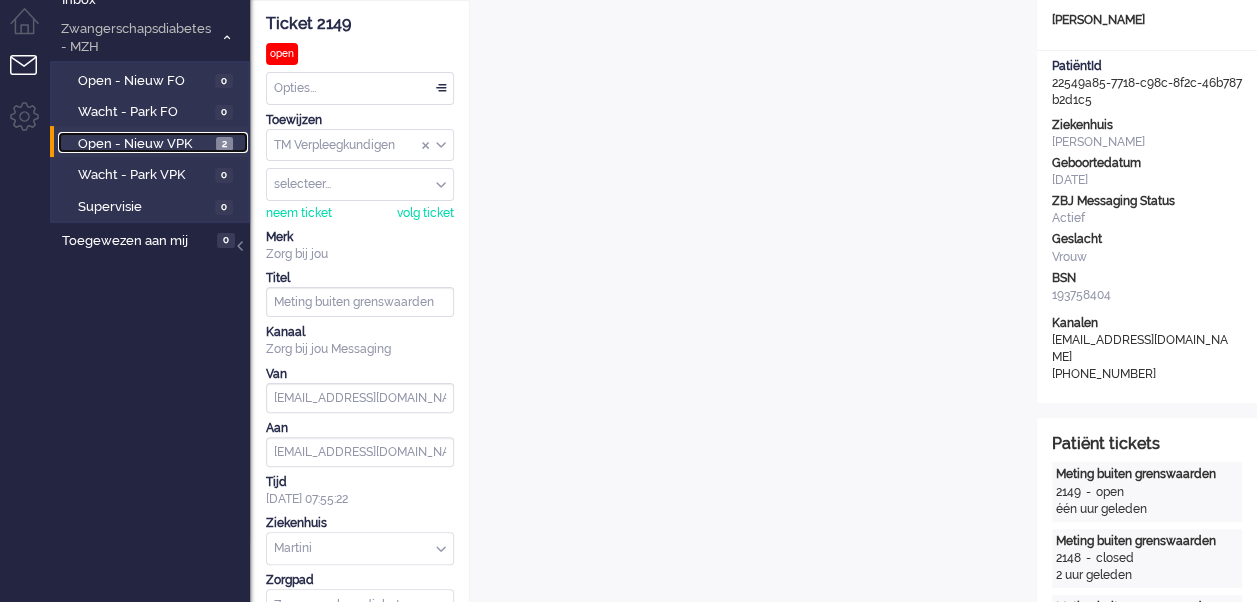 click on "Open - Nieuw VPK" at bounding box center [144, 144] 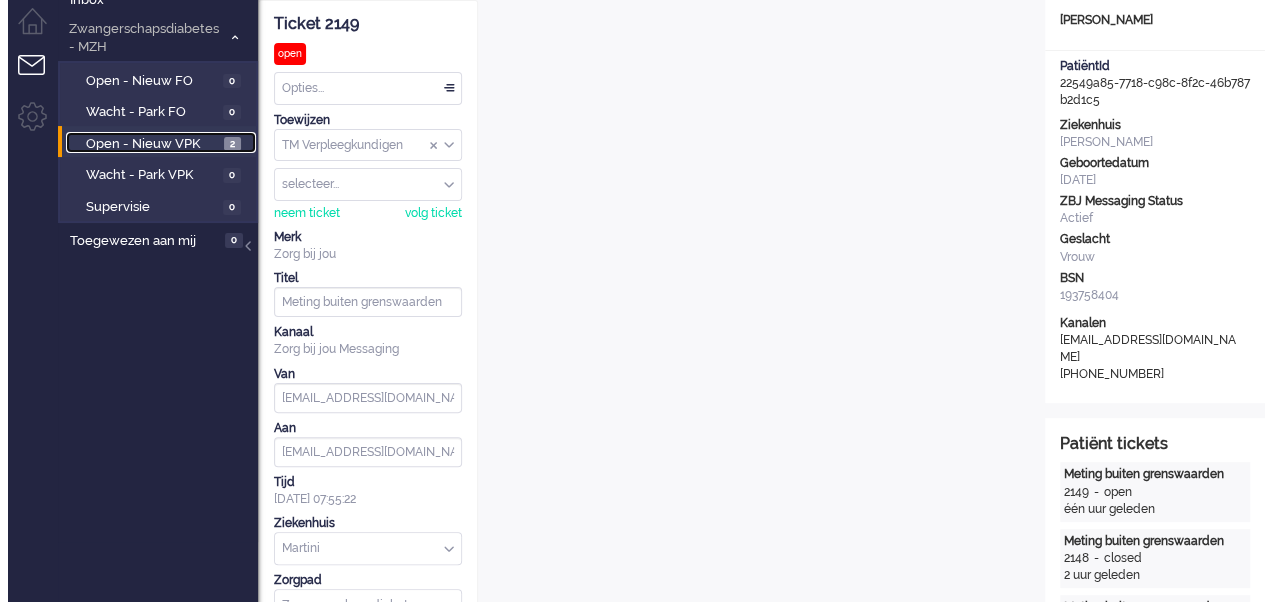 scroll, scrollTop: 0, scrollLeft: 0, axis: both 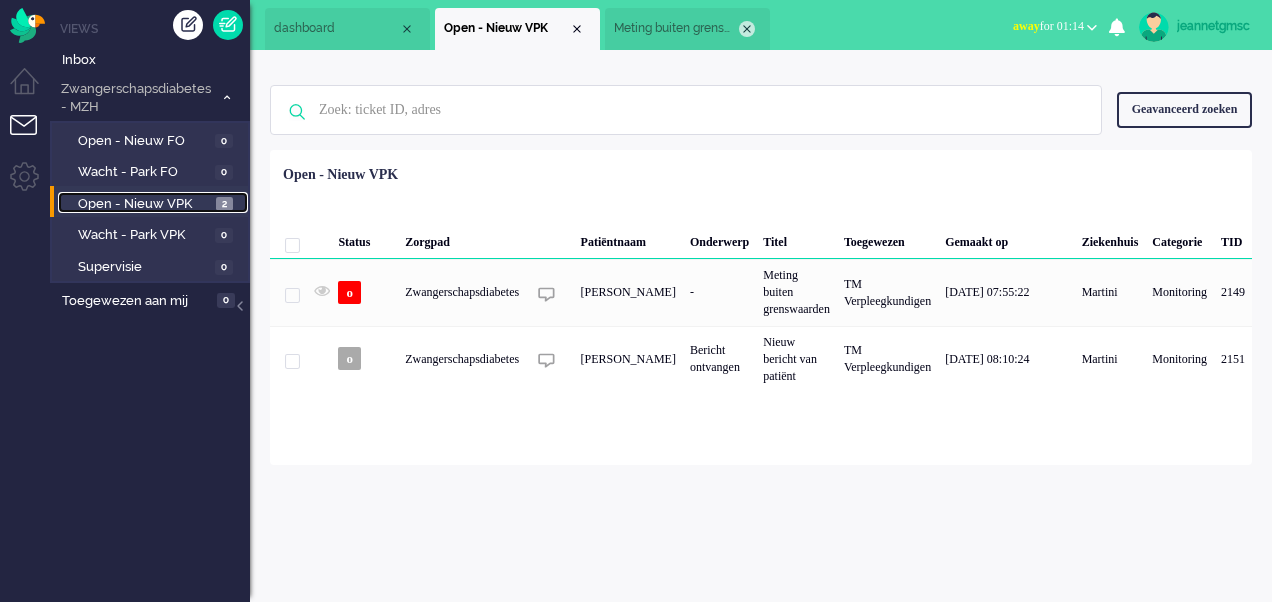 click at bounding box center (747, 29) 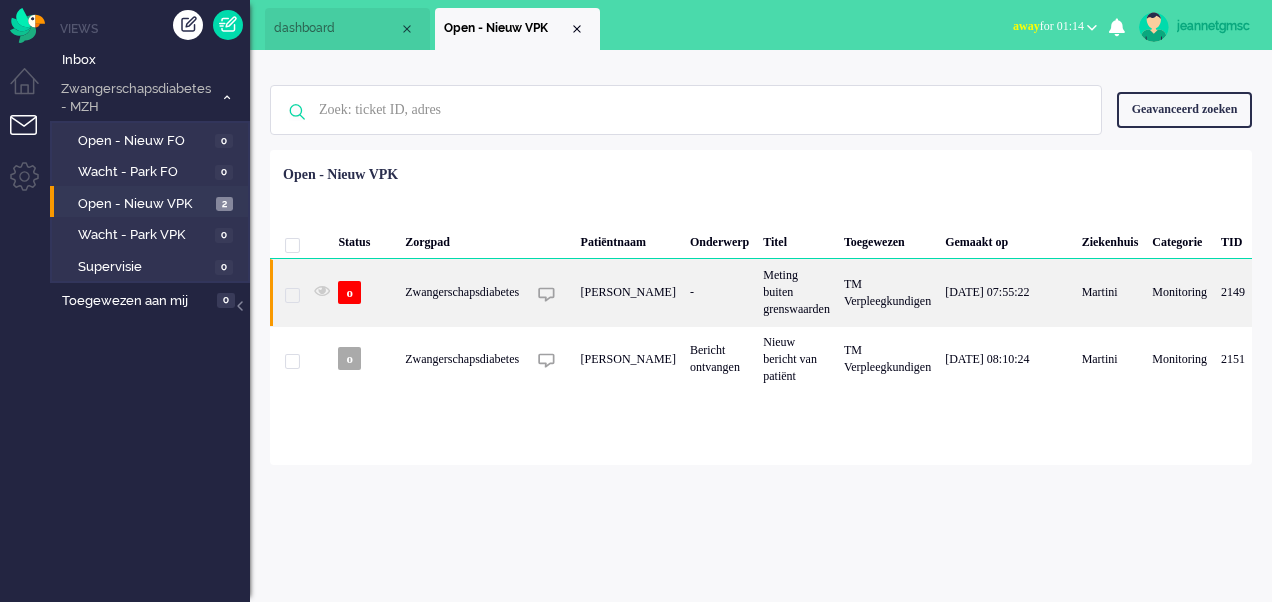 click on "Zwangerschapsdiabetes" 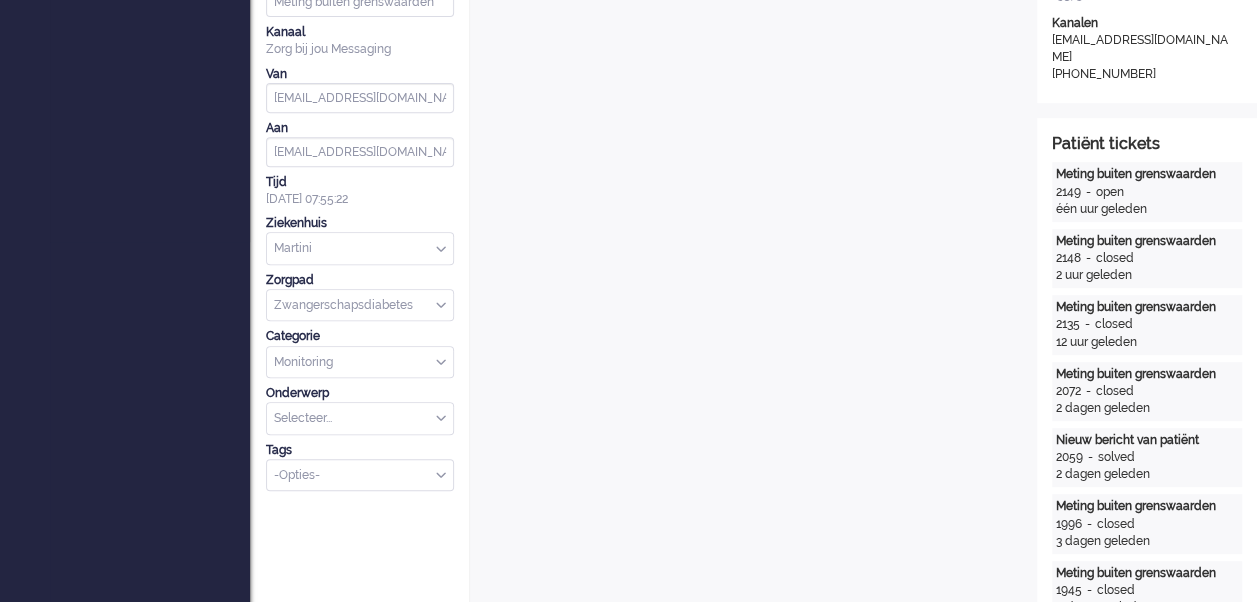scroll, scrollTop: 60, scrollLeft: 0, axis: vertical 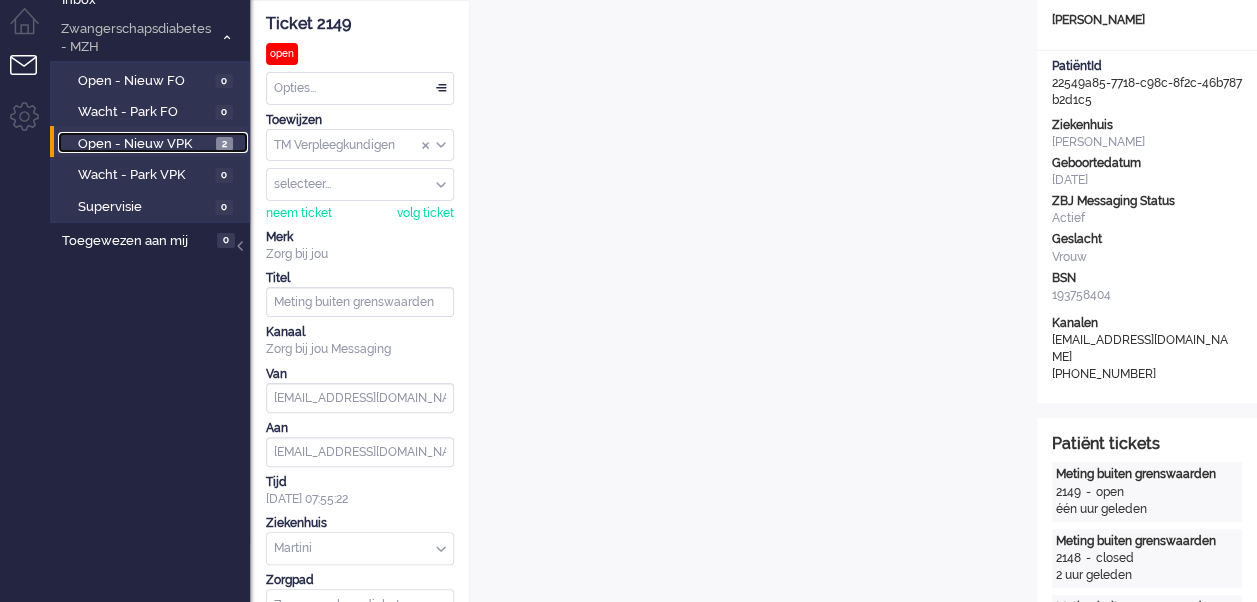 click on "Open - Nieuw VPK" at bounding box center (144, 144) 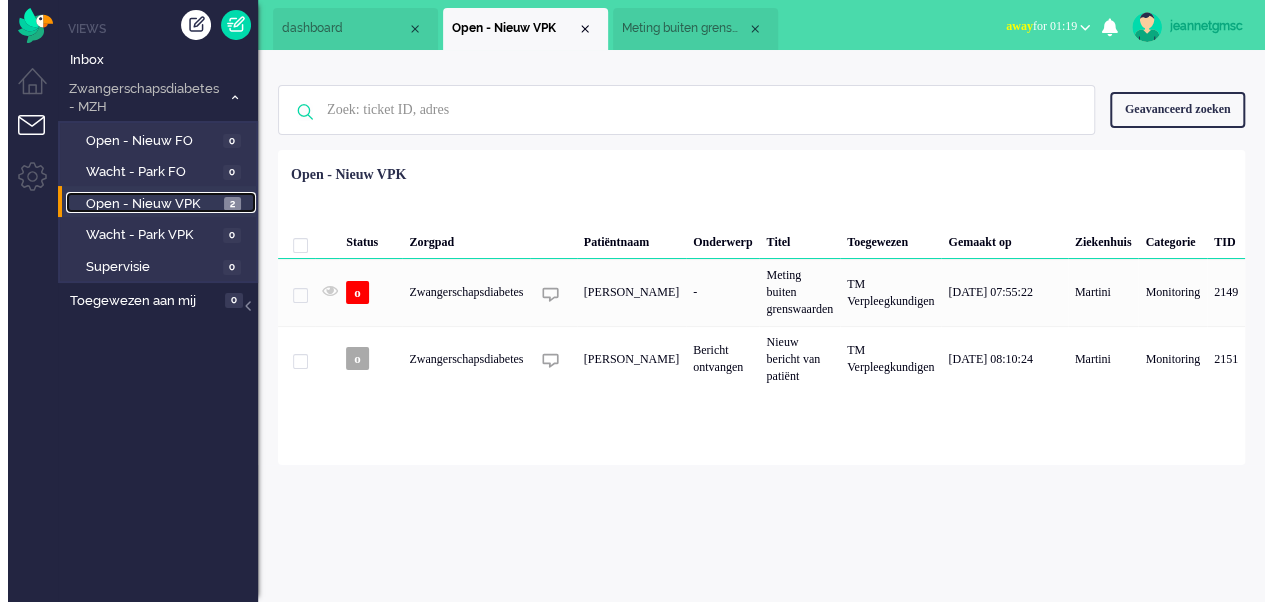 scroll, scrollTop: 0, scrollLeft: 0, axis: both 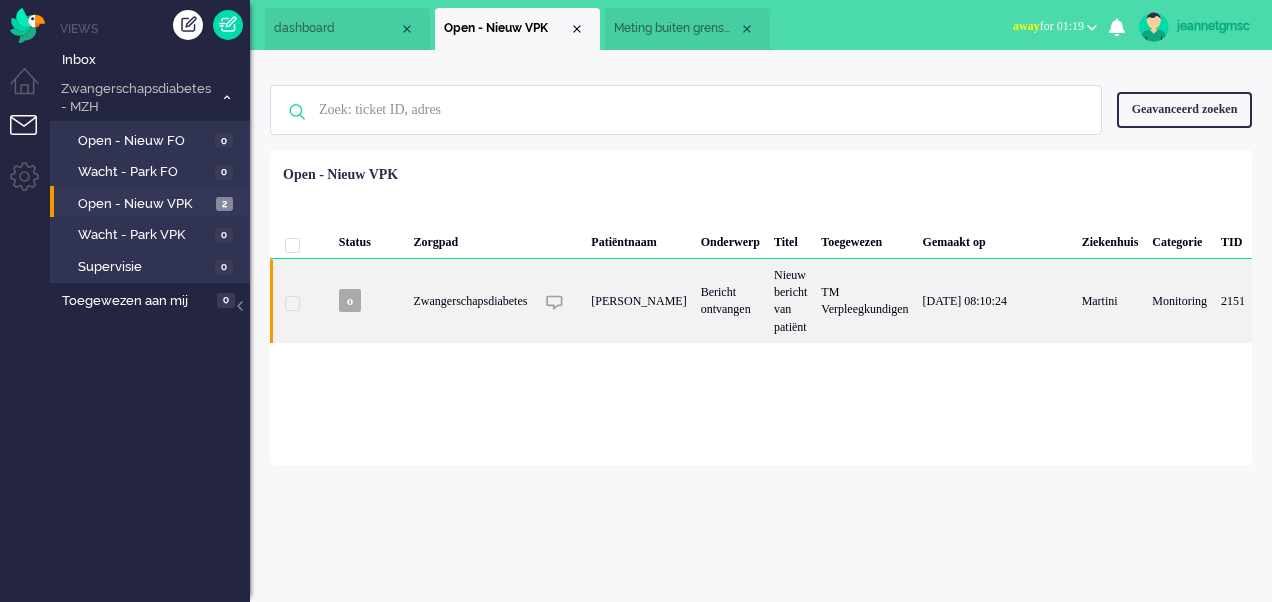 click on "Zwangerschapsdiabetes" 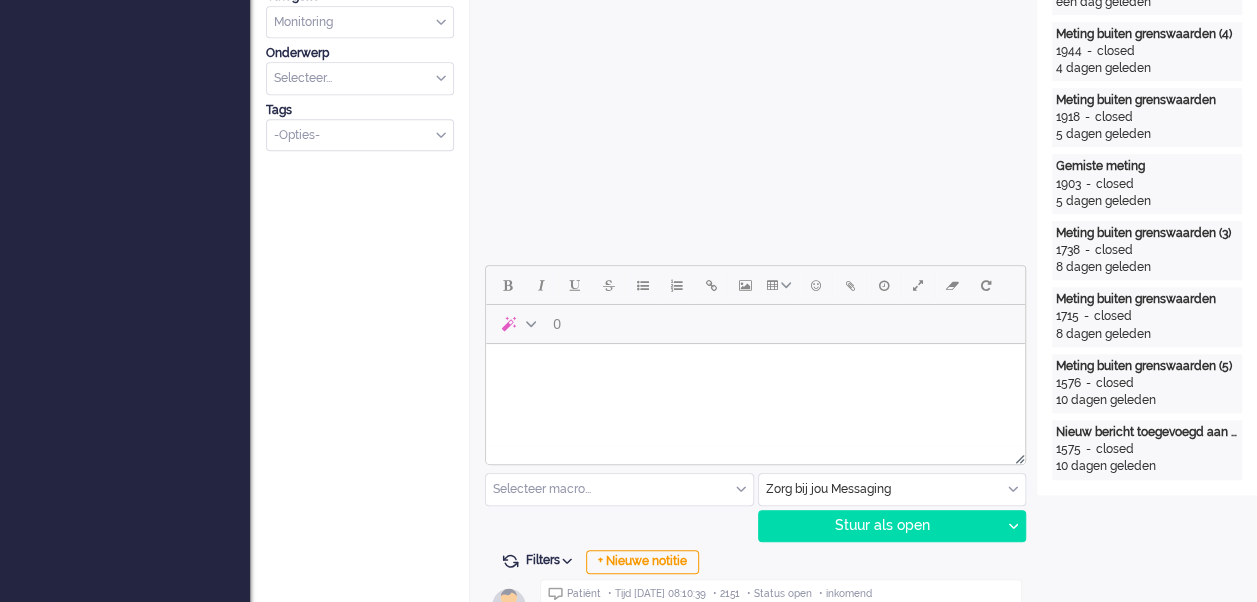 scroll, scrollTop: 900, scrollLeft: 0, axis: vertical 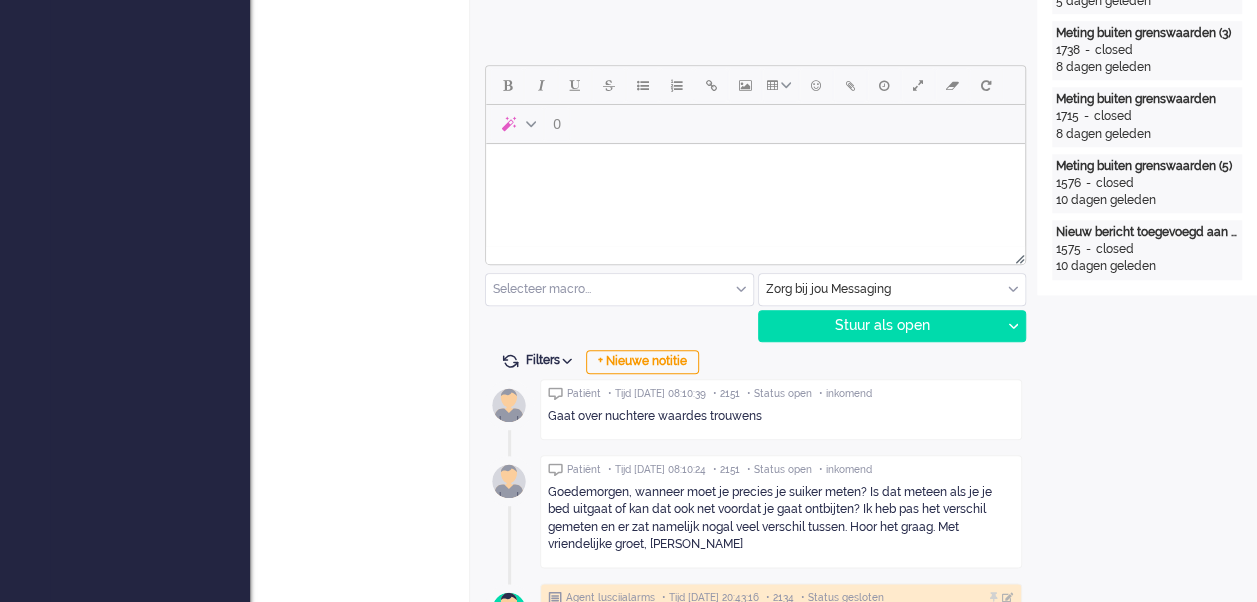 click at bounding box center (755, 169) 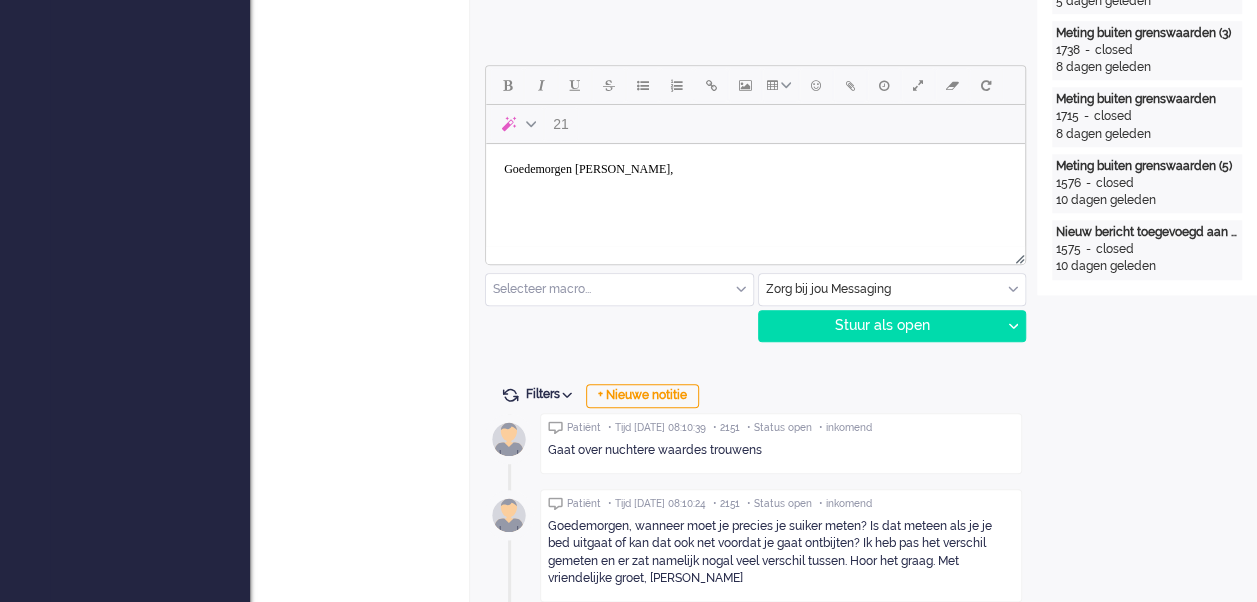 scroll, scrollTop: 1100, scrollLeft: 0, axis: vertical 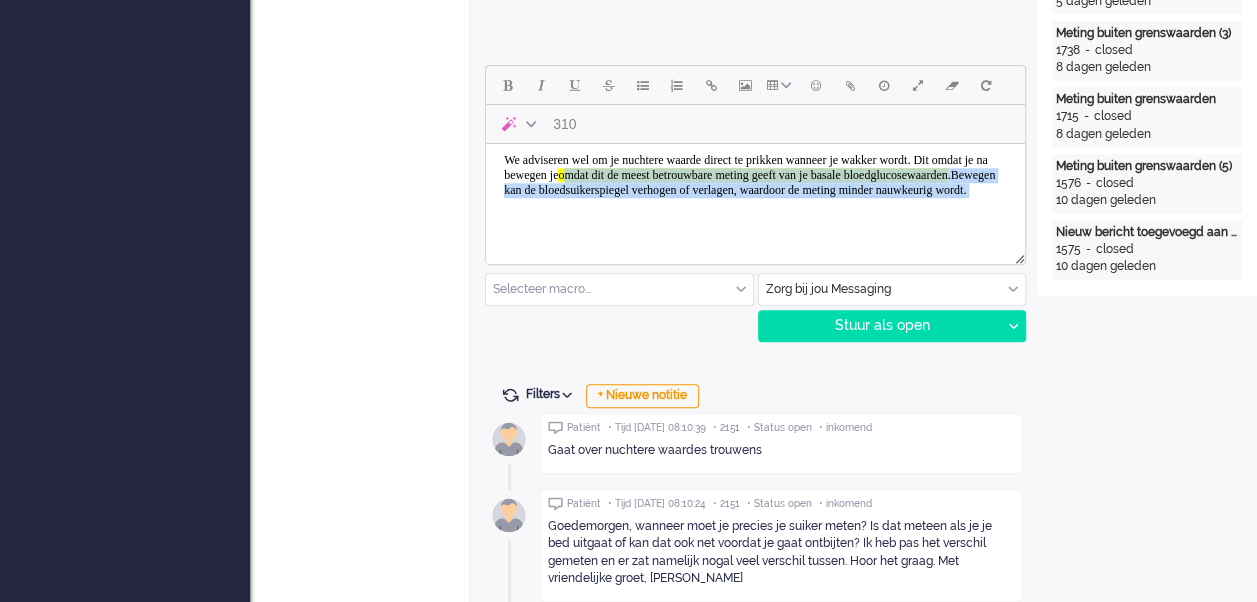 drag, startPoint x: 725, startPoint y: 210, endPoint x: 935, endPoint y: 198, distance: 210.34258 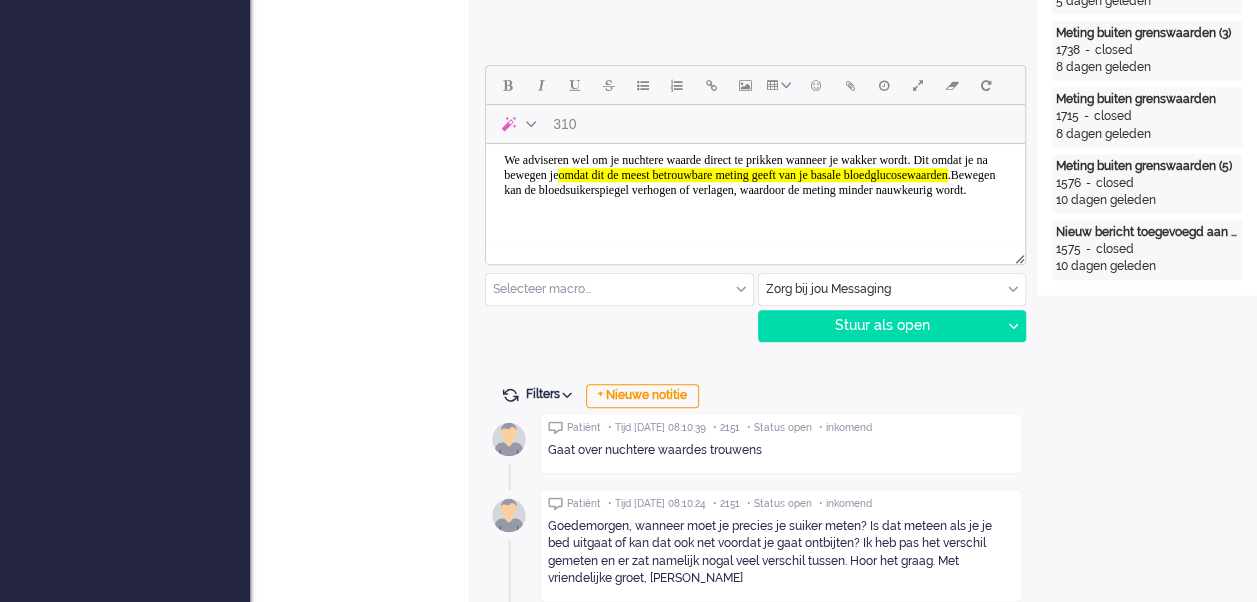 scroll, scrollTop: 21, scrollLeft: 0, axis: vertical 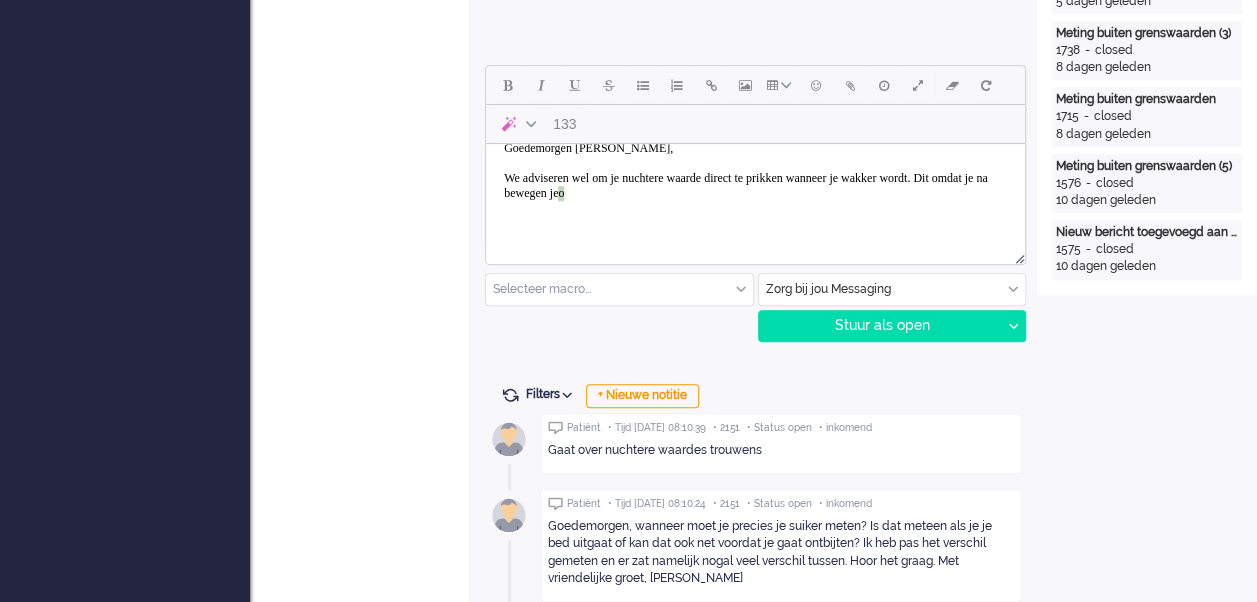 drag, startPoint x: 749, startPoint y: 201, endPoint x: 720, endPoint y: 197, distance: 29.274563 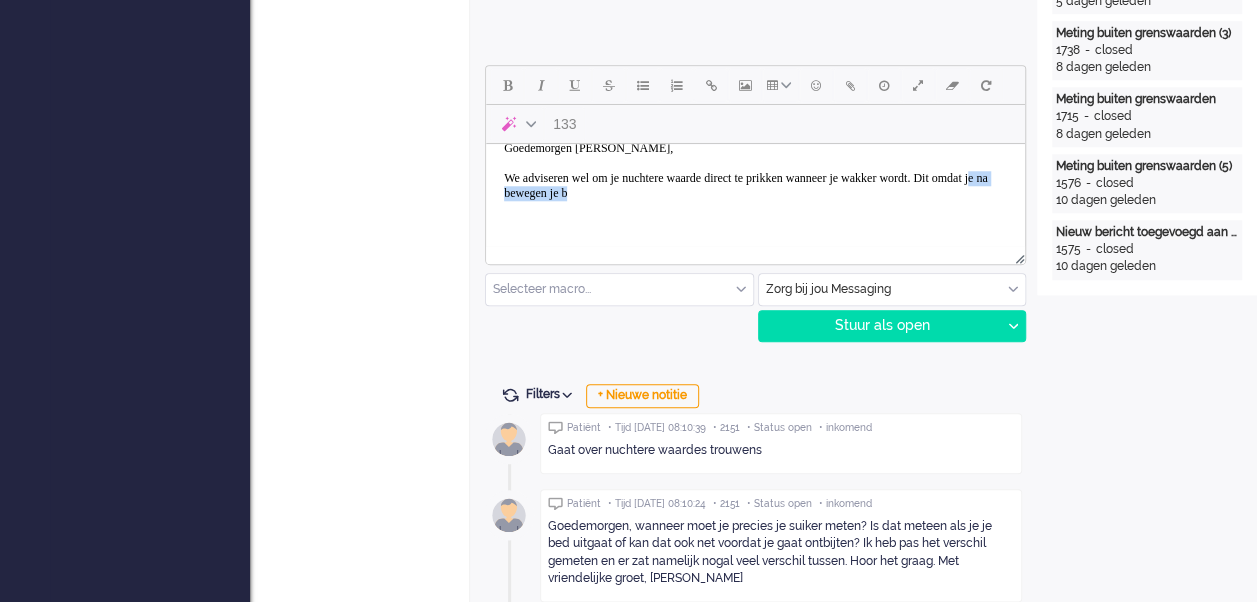 drag, startPoint x: 733, startPoint y: 194, endPoint x: 615, endPoint y: 187, distance: 118.20744 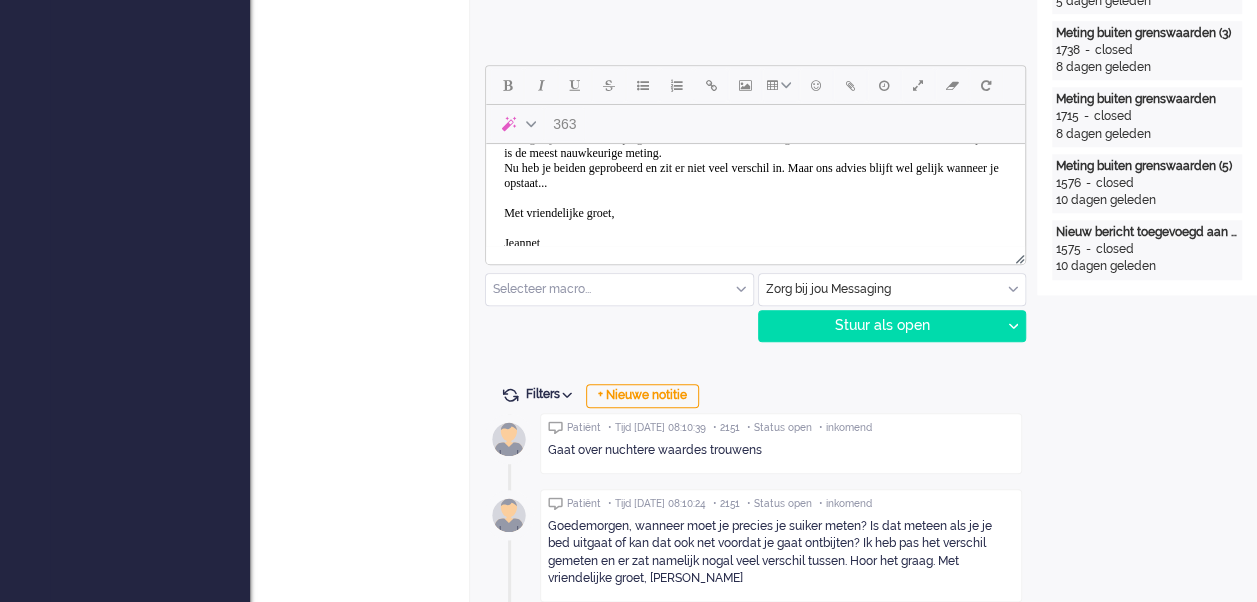 scroll, scrollTop: 91, scrollLeft: 0, axis: vertical 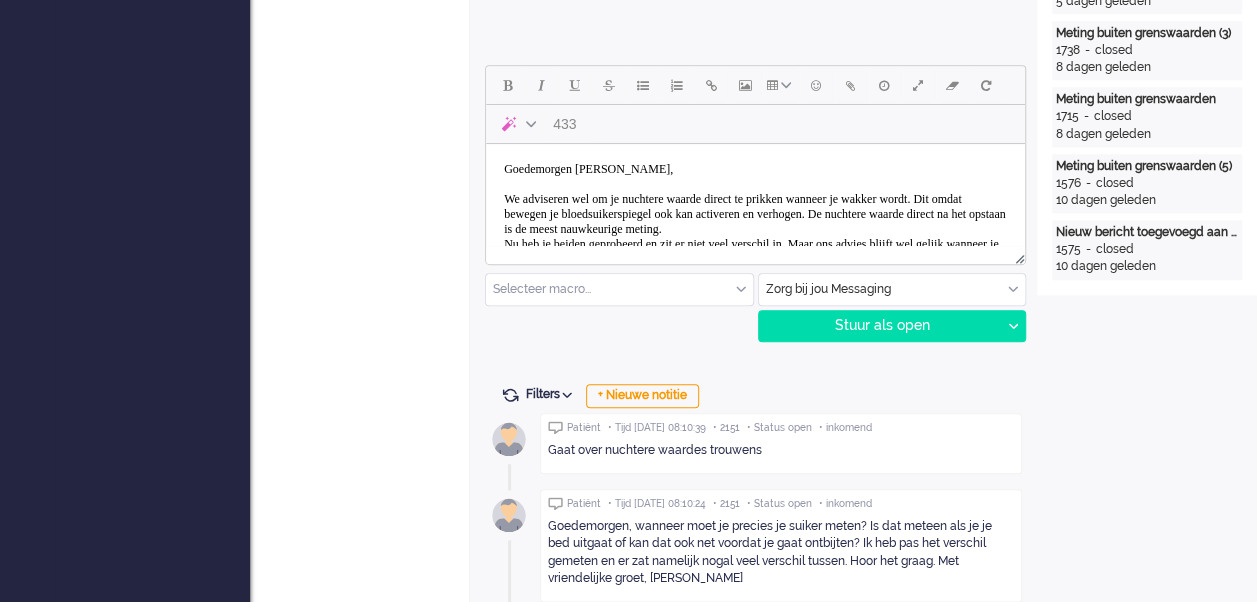 click on "Goedemorgen [PERSON_NAME], We adviseren wel om je nuchtere waarde direct te prikken wanneer je wakker wordt. Dit omdat bewegen je bloedsuikerspiegel ook kan activeren en verhogen. De nuchtere waarde direct na het opstaan is de meest nauwkeurige meting. Nu heb je beiden geprobeerd en zit er niet veel verschil in. Maar ons advies blijft wel gelijk wanneer je opstaat... Met vriendelijke groet, [PERSON_NAME] Martiniziekenhuis" at bounding box center [755, 267] 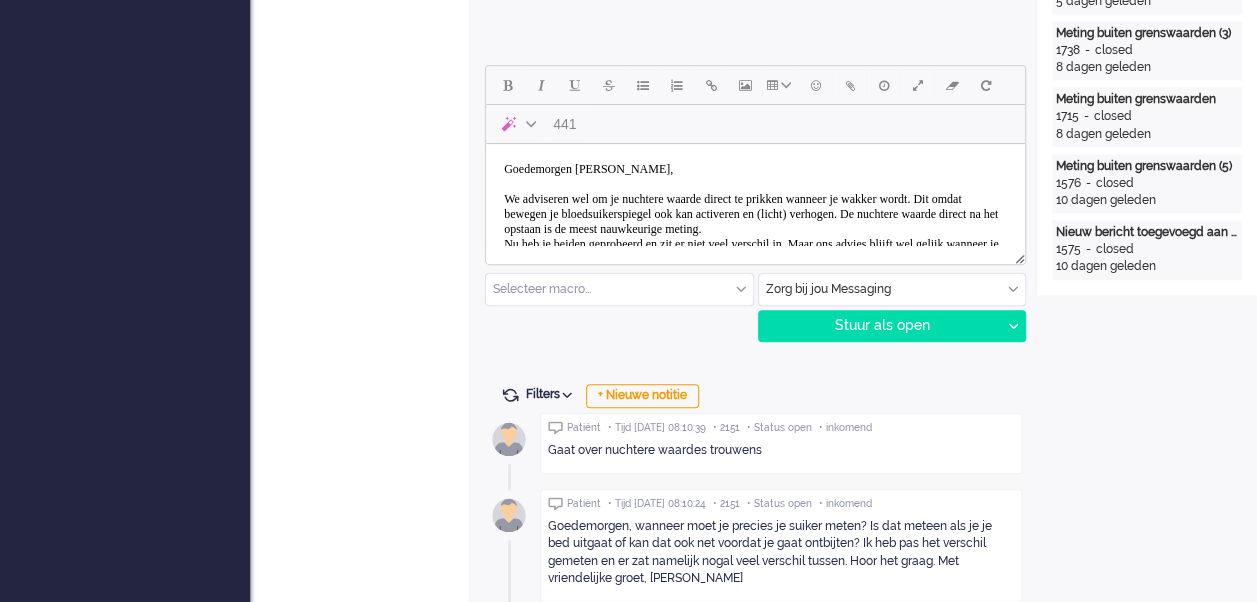 click on "Goedemorgen [PERSON_NAME], We adviseren wel om je nuchtere waarde direct te prikken wanneer je wakker wordt. Dit omdat bewegen je bloedsuikerspiegel ook kan activeren en (licht) verhogen. De nuchtere waarde direct na het opstaan is de meest nauwkeurige meting. Nu heb je beiden geprobeerd en zit er niet veel verschil in. Maar ons advies blijft wel gelijk wanneer je opstaat... Met vriendelijke groet, [PERSON_NAME] Martiniziekenhuis" at bounding box center (755, 267) 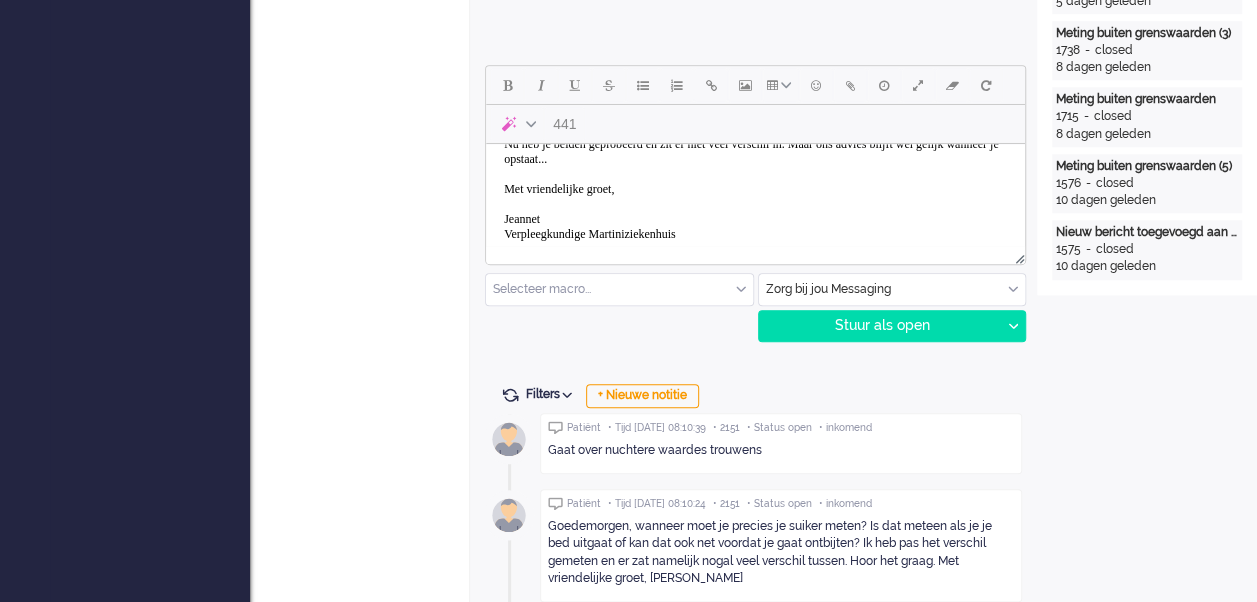 scroll, scrollTop: 0, scrollLeft: 0, axis: both 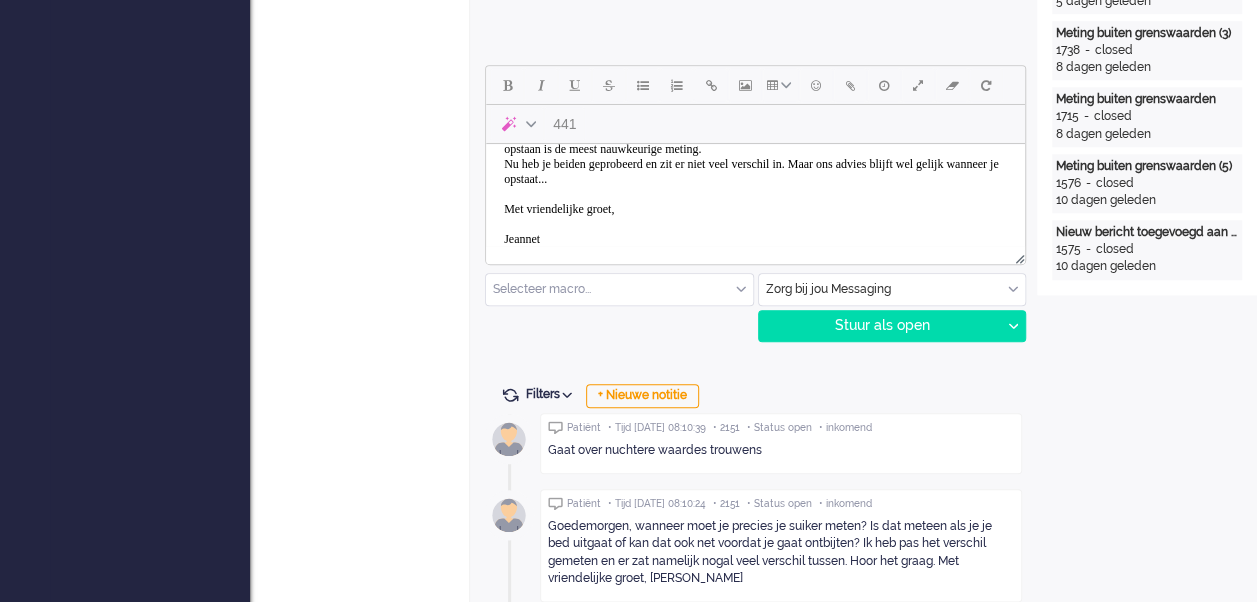 click on "Goedemorgen [PERSON_NAME], We adviseren wel om je nuchtere waarde direct te prikken wanneer je wakker wordt. Dit omdat bewegen je bloedsuikerspiegel ook kan activeren en (licht) verhogen. De nuchtere waarde direct na het opstaan is de meest nauwkeurige meting. Nu heb je beiden geprobeerd en zit er niet veel verschil in. Maar ons advies blijft wel gelijk wanneer je opstaat... Met vriendelijke groet, [PERSON_NAME] Martiniziekenhuis" at bounding box center [755, 187] 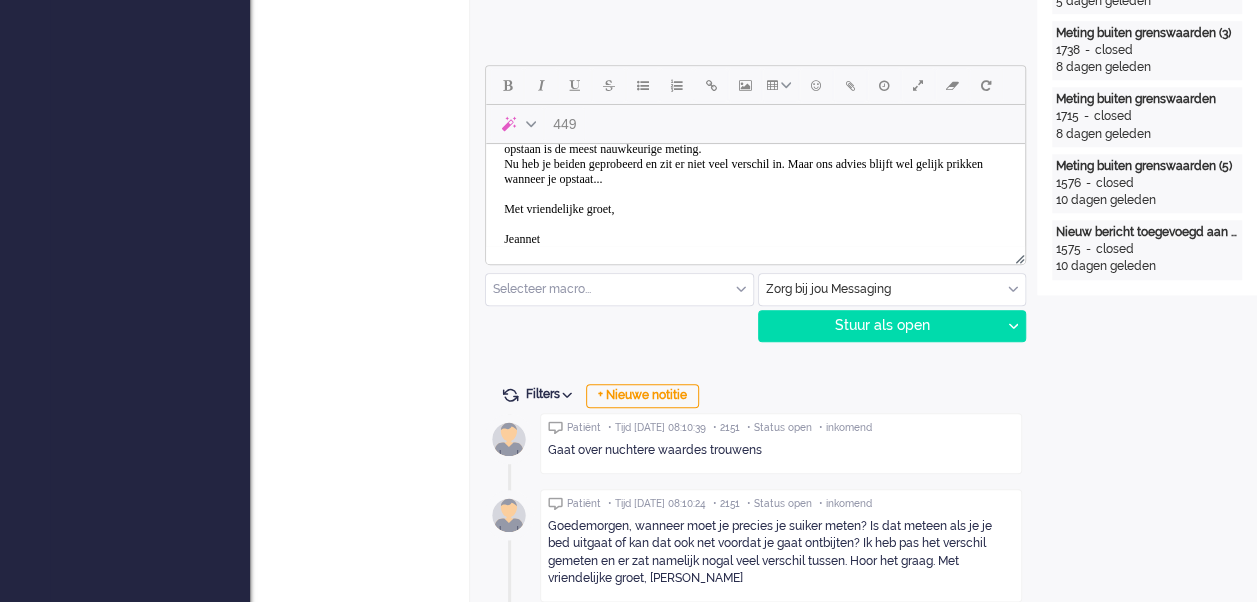 click on "Goedemorgen [PERSON_NAME], We adviseren wel om je nuchtere waarde direct te prikken wanneer je wakker wordt. Dit omdat bewegen je bloedsuikerspiegel ook kan activeren en (licht) verhogen. De nuchtere waarde direct na het opstaan is de meest nauwkeurige meting. Nu heb je beiden geprobeerd en zit er niet veel verschil in. Maar ons advies blijft wel gelijk prikken wanneer je opstaat... Met vriendelijke groet, [PERSON_NAME] Martiniziekenhuis" at bounding box center [755, 187] 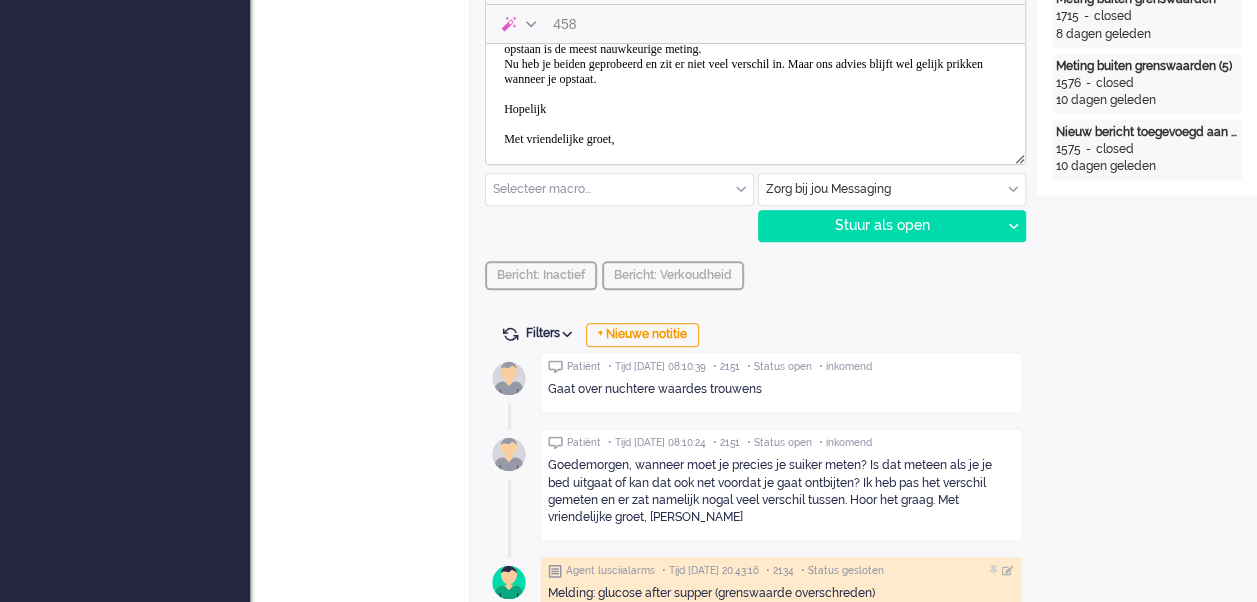 scroll, scrollTop: 0, scrollLeft: 0, axis: both 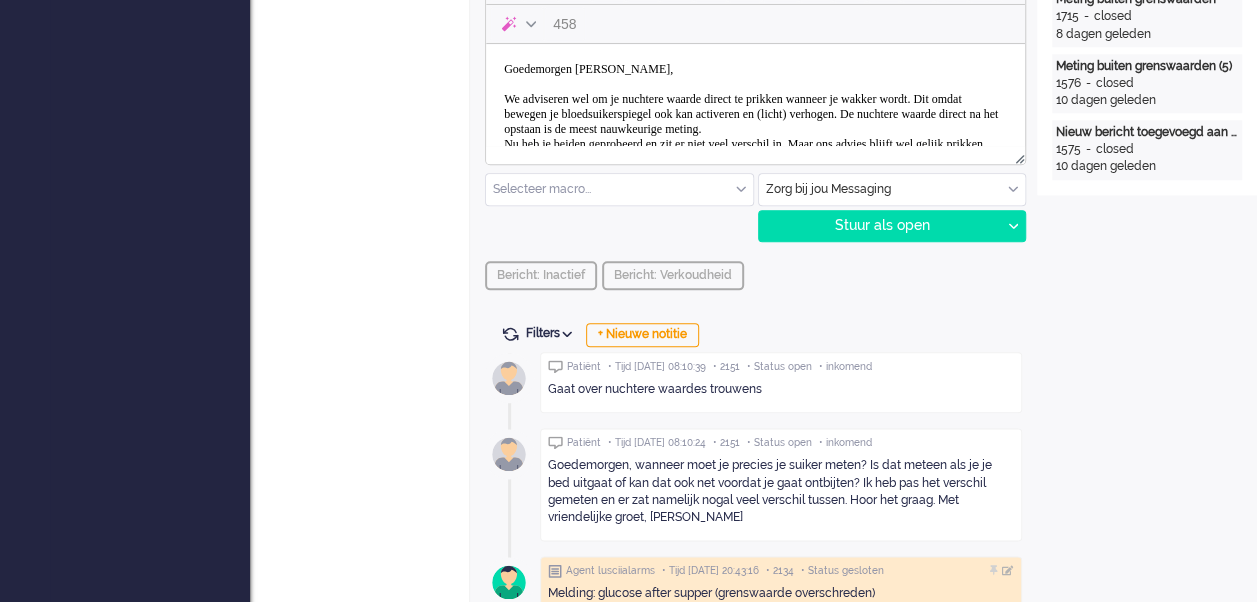 click on "Goedemorgen [PERSON_NAME], We adviseren wel om je nuchtere waarde direct te prikken wanneer je wakker wordt. Dit omdat bewegen je bloedsuikerspiegel ook kan activeren en (licht) verhogen. De nuchtere waarde direct na het opstaan is de meest nauwkeurige meting. Nu heb je beiden geprobeerd en zit er niet veel verschil in. Maar ons advies blijft wel gelijk prikken wanneer je opstaat. Hopelijk  Met vriendelijke groet, [PERSON_NAME] Verpleegkundige Martiniziekenhuis" at bounding box center [755, 182] 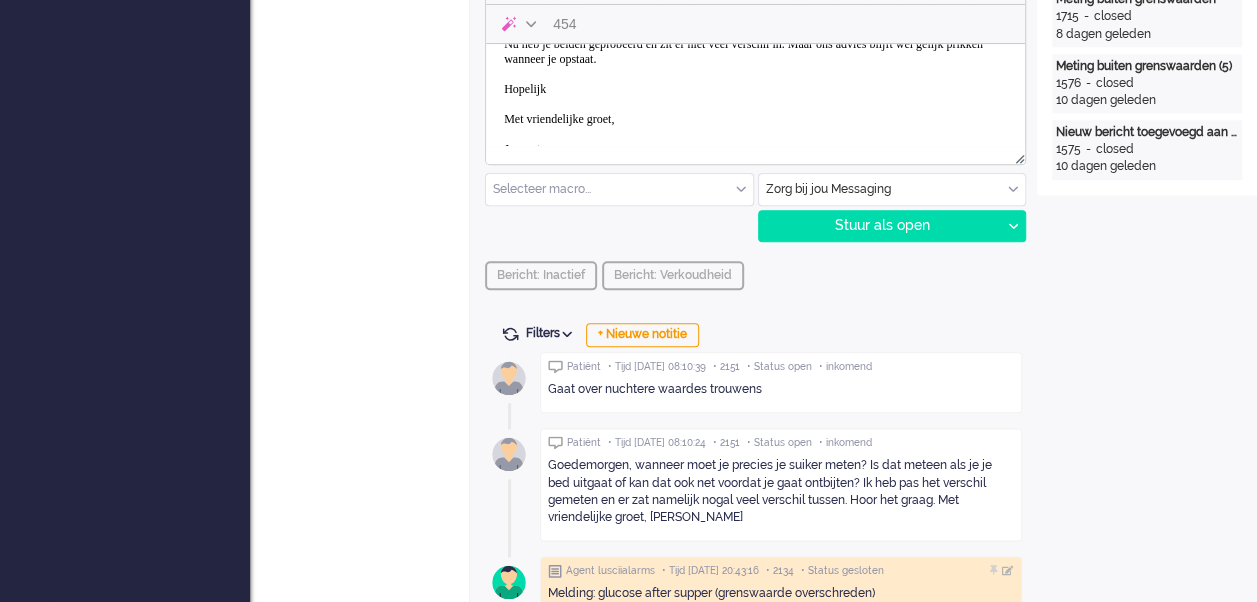 scroll, scrollTop: 0, scrollLeft: 0, axis: both 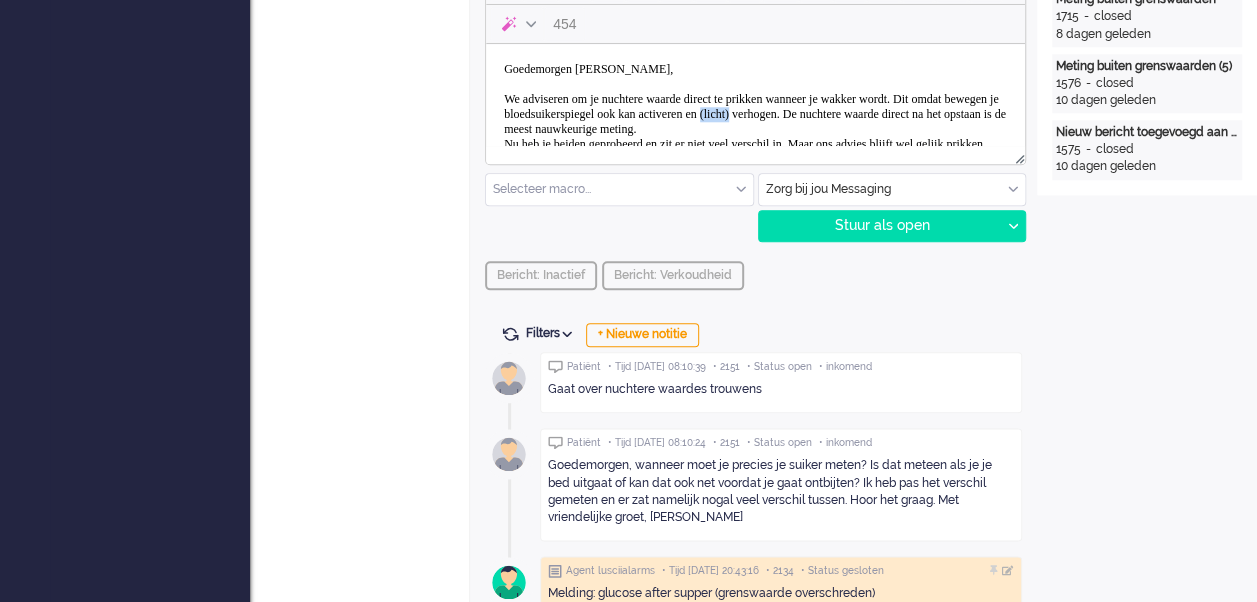 drag, startPoint x: 973, startPoint y: 112, endPoint x: 929, endPoint y: 116, distance: 44.181442 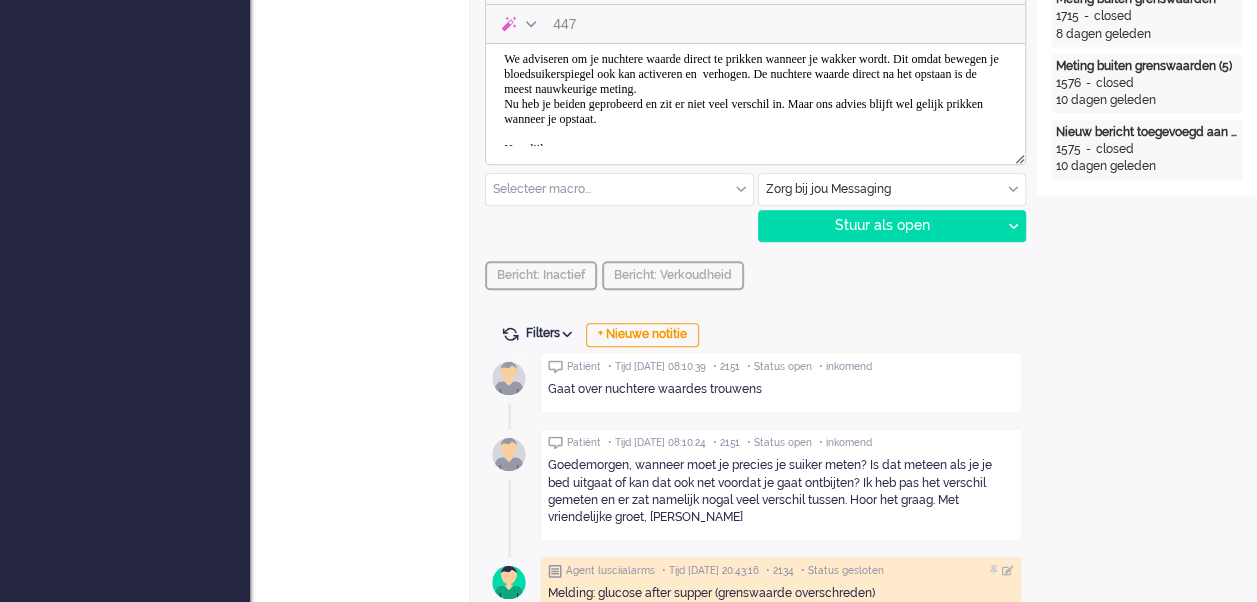 scroll, scrollTop: 80, scrollLeft: 0, axis: vertical 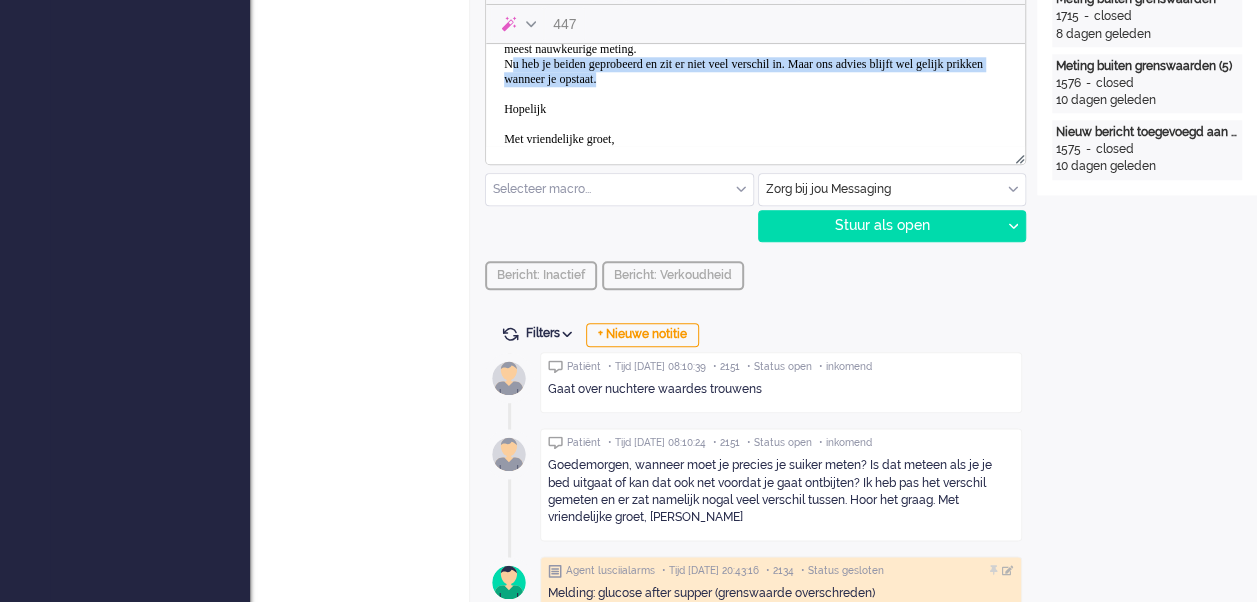 drag, startPoint x: 763, startPoint y: 86, endPoint x: 509, endPoint y: 74, distance: 254.28331 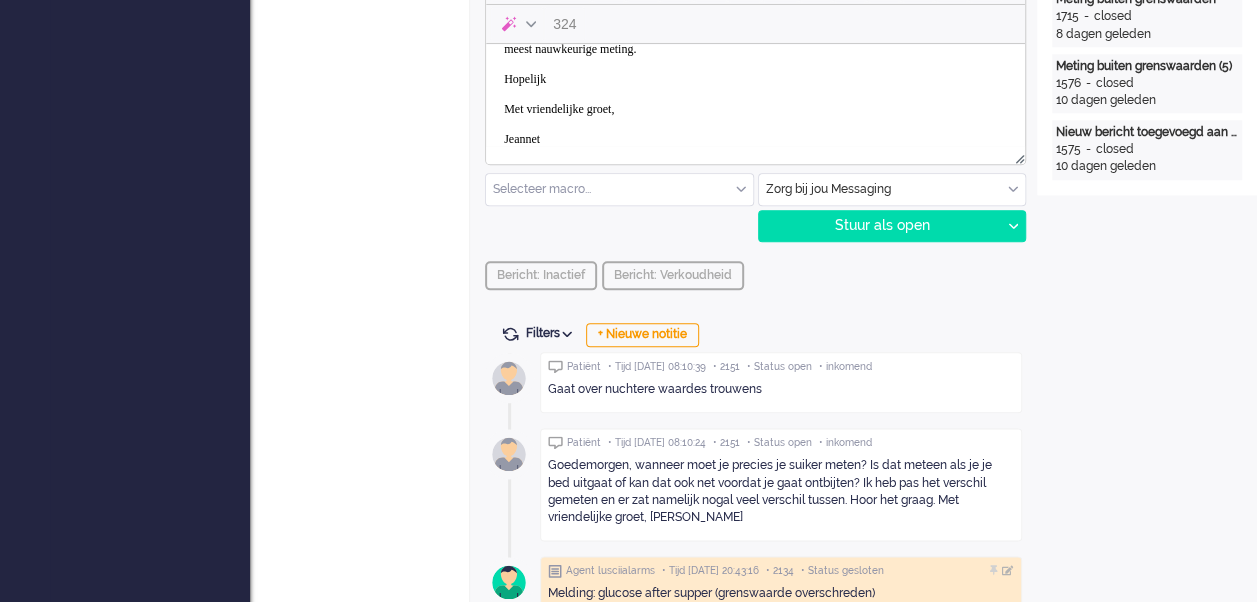 drag, startPoint x: 574, startPoint y: 96, endPoint x: 524, endPoint y: 88, distance: 50.635956 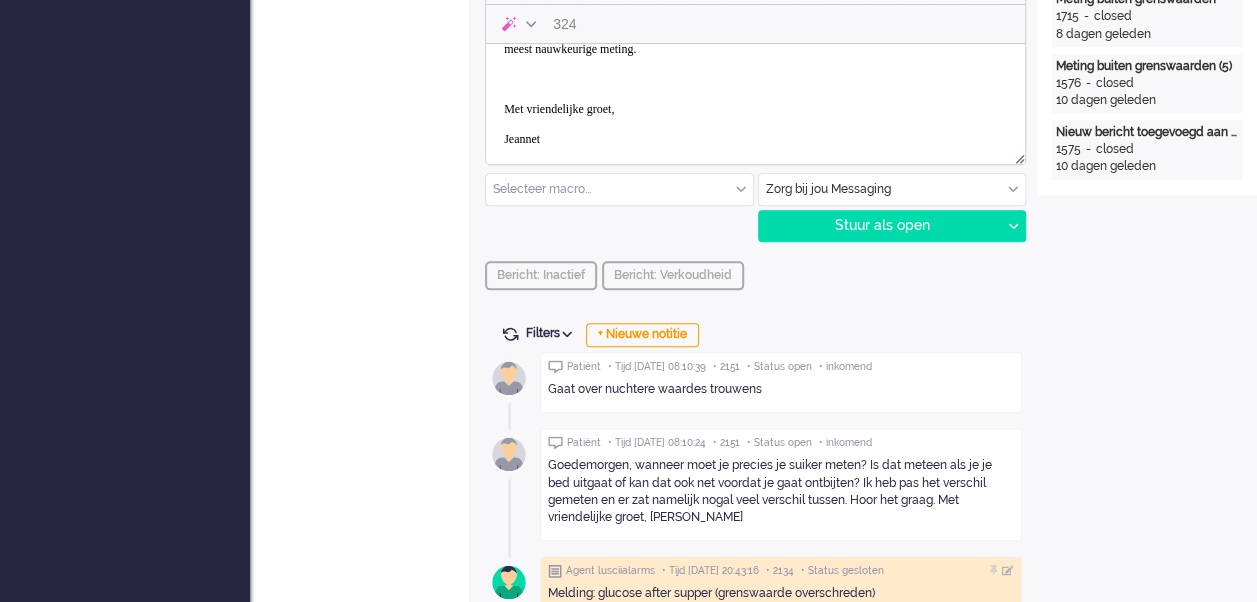 scroll, scrollTop: 0, scrollLeft: 0, axis: both 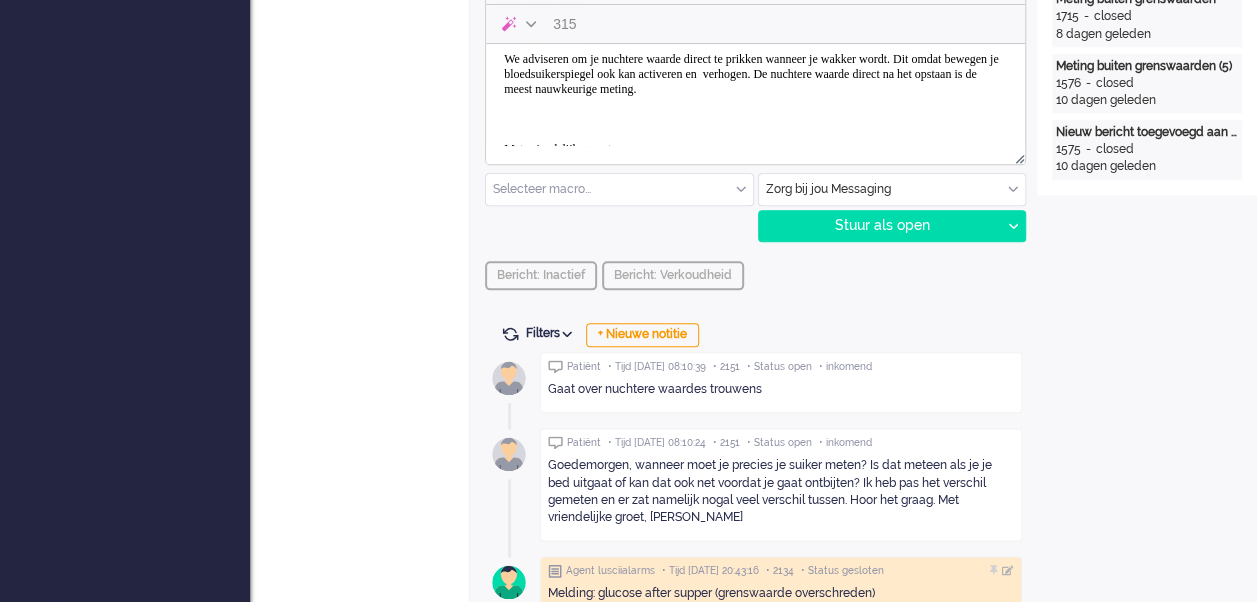 click on "Goedemorgen [PERSON_NAME], We adviseren om je nuchtere waarde direct te prikken wanneer je wakker wordt. Dit omdat bewegen je bloedsuikerspiegel ook kan activeren en  verhogen. De nuchtere waarde direct na het opstaan is de meest nauwkeurige meting. Met vriendelijke groet, [PERSON_NAME] Martiniziekenhuis" at bounding box center (755, 127) 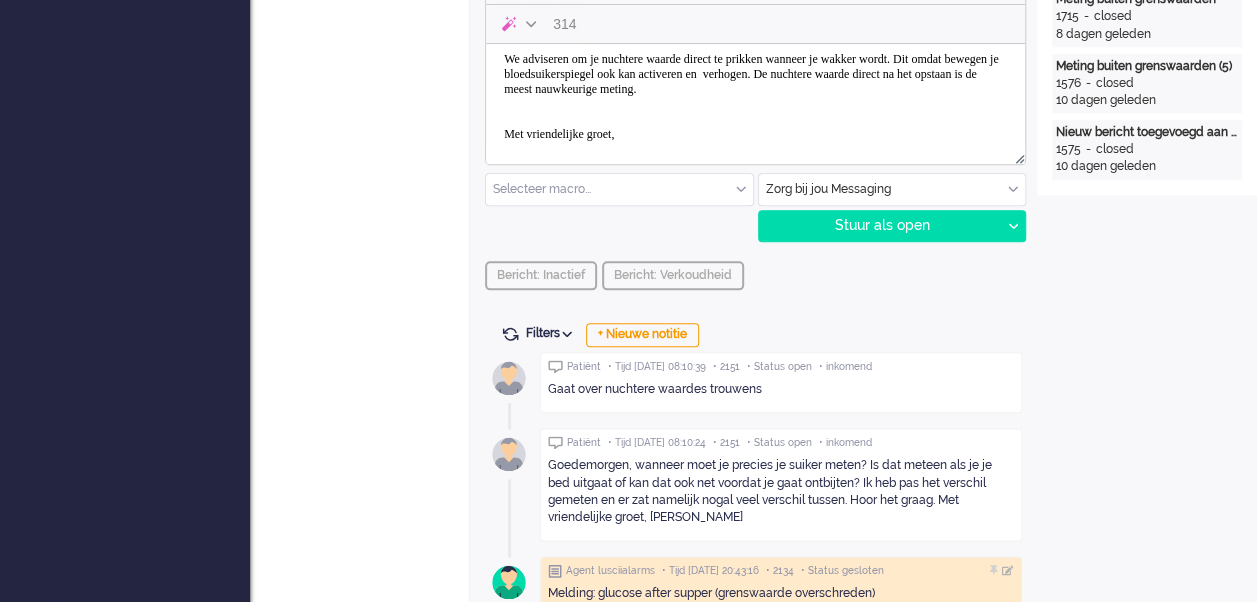 scroll, scrollTop: 138, scrollLeft: 0, axis: vertical 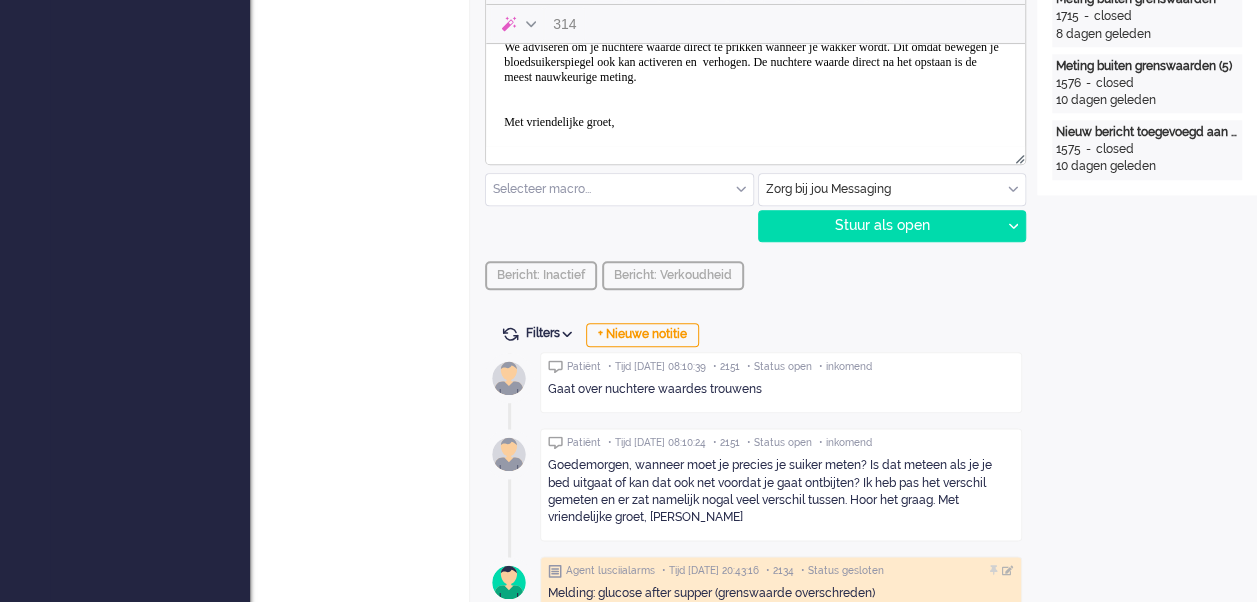 click on "Goedemorgen [PERSON_NAME], We adviseren om je nuchtere waarde direct te prikken wanneer je wakker wordt. Dit omdat bewegen je bloedsuikerspiegel ook kan activeren en  verhogen. De nuchtere waarde direct na het opstaan is de meest nauwkeurige meting. Met vriendelijke groet, [PERSON_NAME] Martiniziekenhuis" at bounding box center [755, 107] 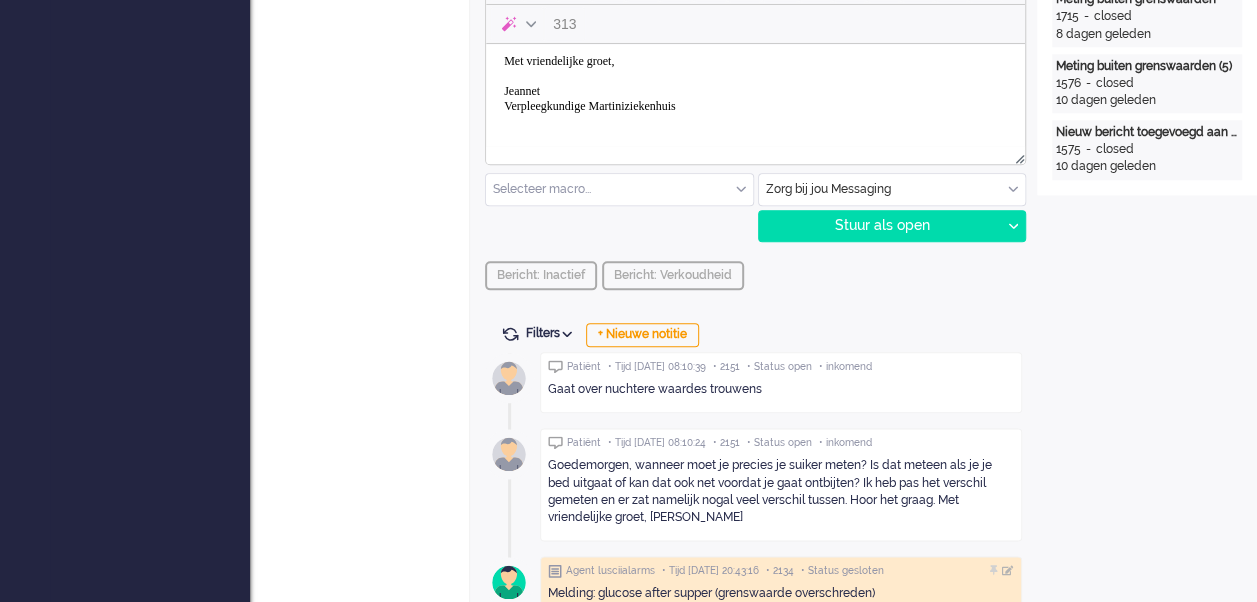 scroll, scrollTop: 95, scrollLeft: 0, axis: vertical 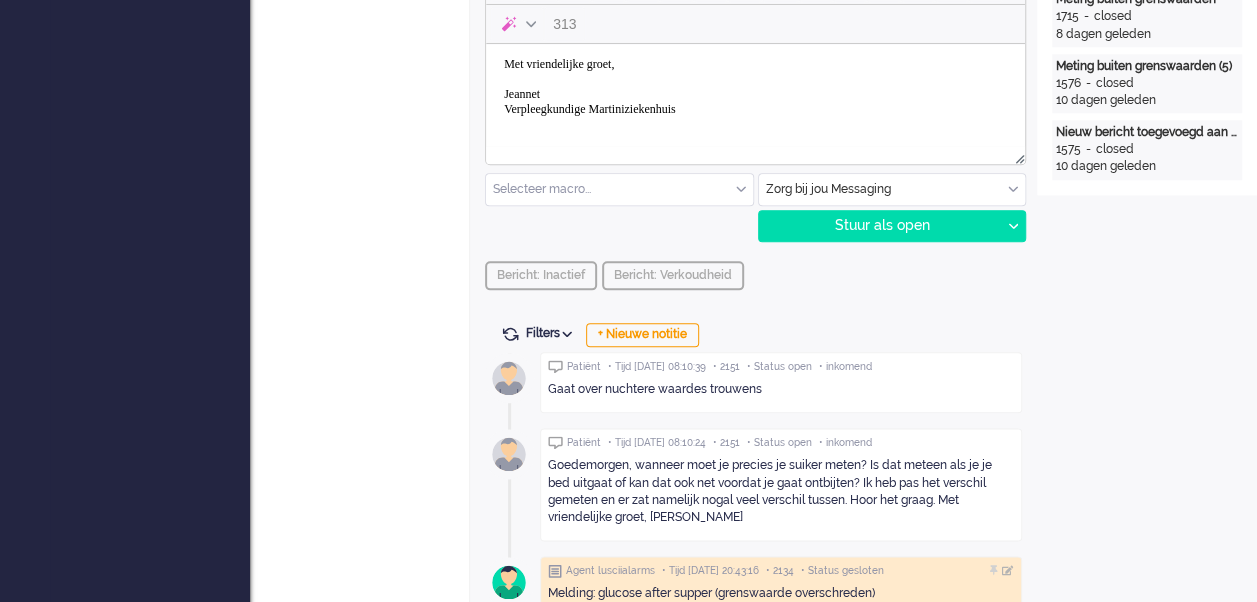 click on "Goedemorgen [PERSON_NAME], We adviseren om je nuchtere waarde direct te prikken wanneer je wakker wordt. Dit omdat bewegen je bloedsuikerspiegel ook kan activeren en  verhogen. De nuchtere waarde direct na het opstaan is de meest nauwkeurige meting. Met vriendelijke groet, [PERSON_NAME] Martiniziekenhuis" at bounding box center [755, 57] 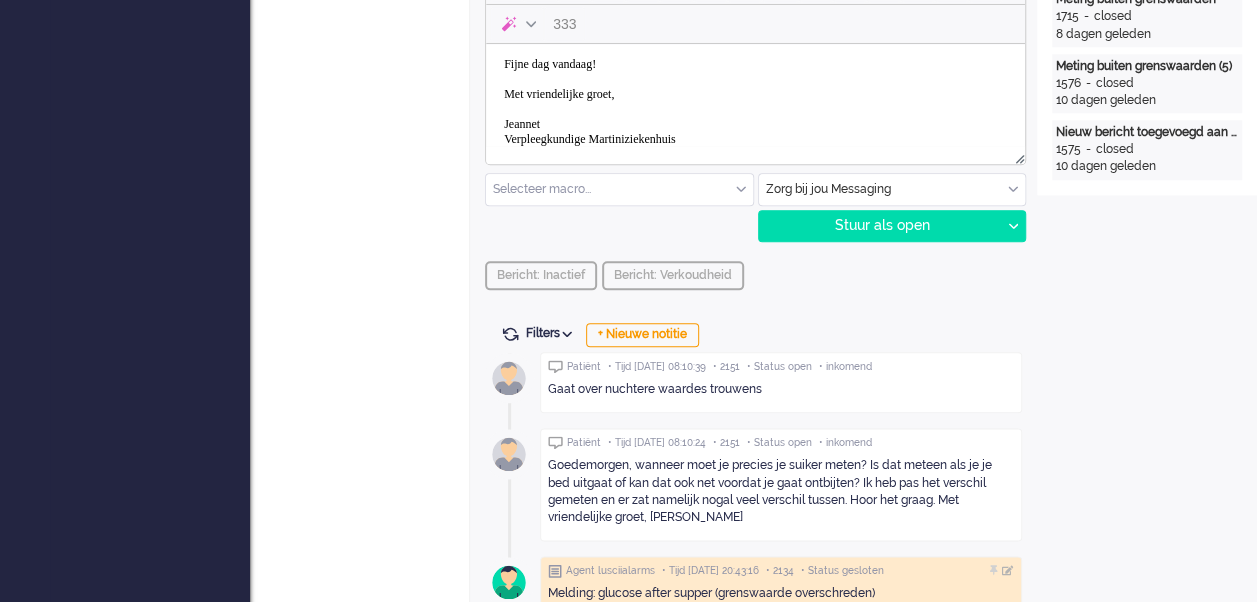 scroll, scrollTop: 0, scrollLeft: 0, axis: both 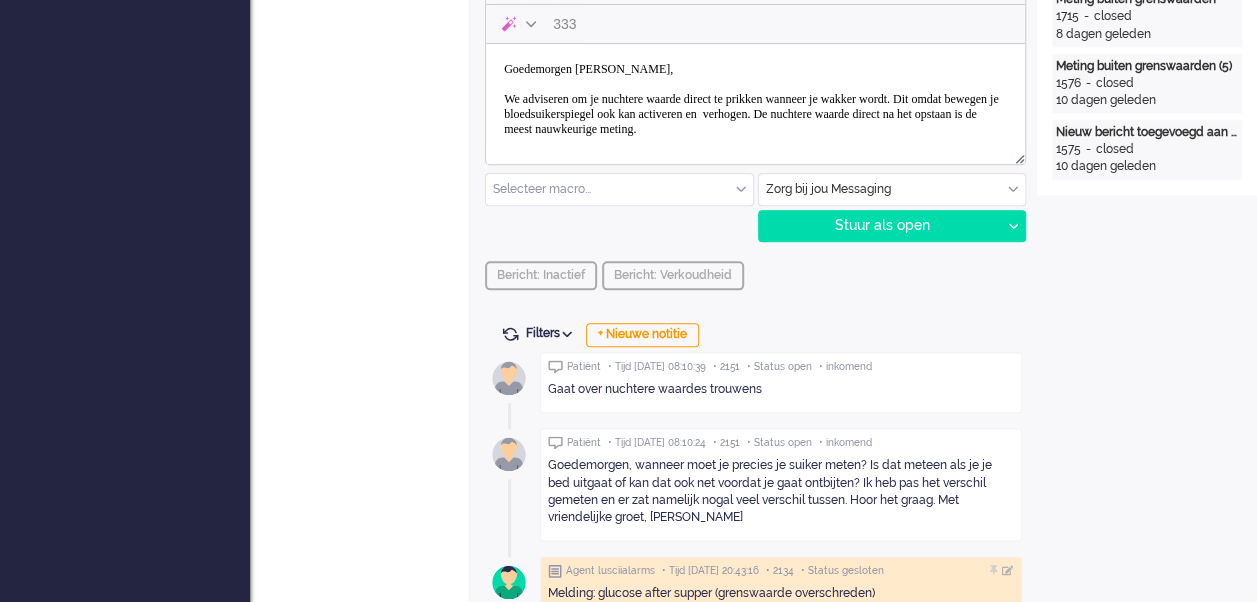click on "Goedemorgen [PERSON_NAME], We adviseren om je nuchtere waarde direct te prikken wanneer je wakker wordt. Dit omdat bewegen je bloedsuikerspiegel ook kan activeren en  verhogen. De nuchtere waarde direct na het opstaan is de meest nauwkeurige meting. Fijne dag vandaag! Met vriendelijke groet, [PERSON_NAME] Martiniziekenhuis" at bounding box center [755, 167] 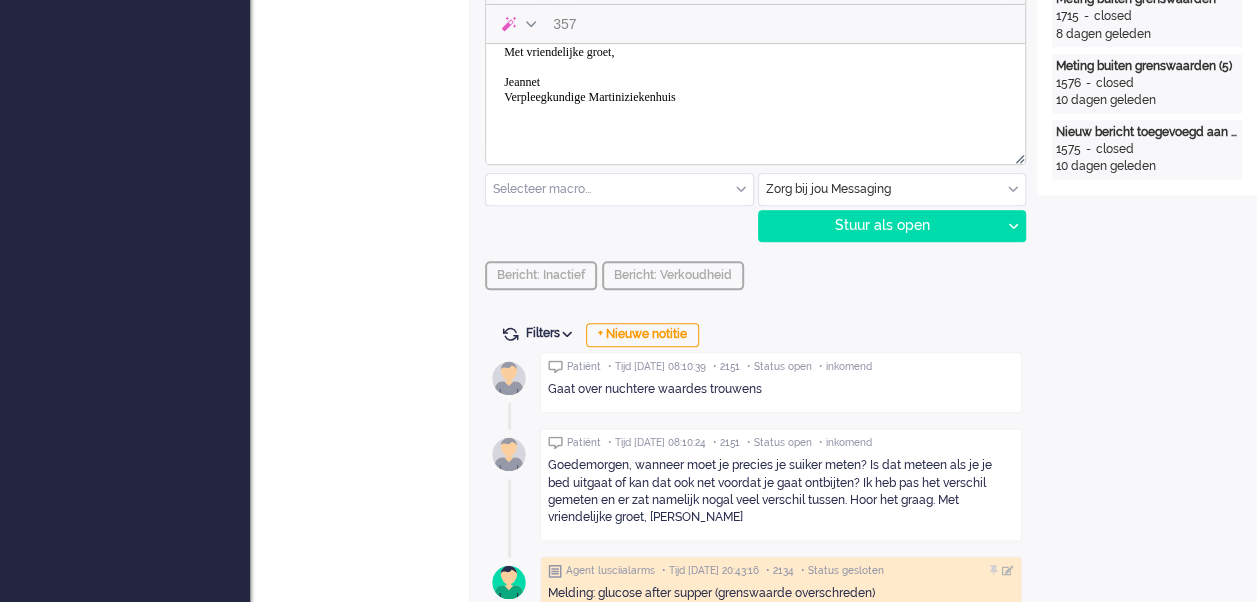 scroll, scrollTop: 158, scrollLeft: 0, axis: vertical 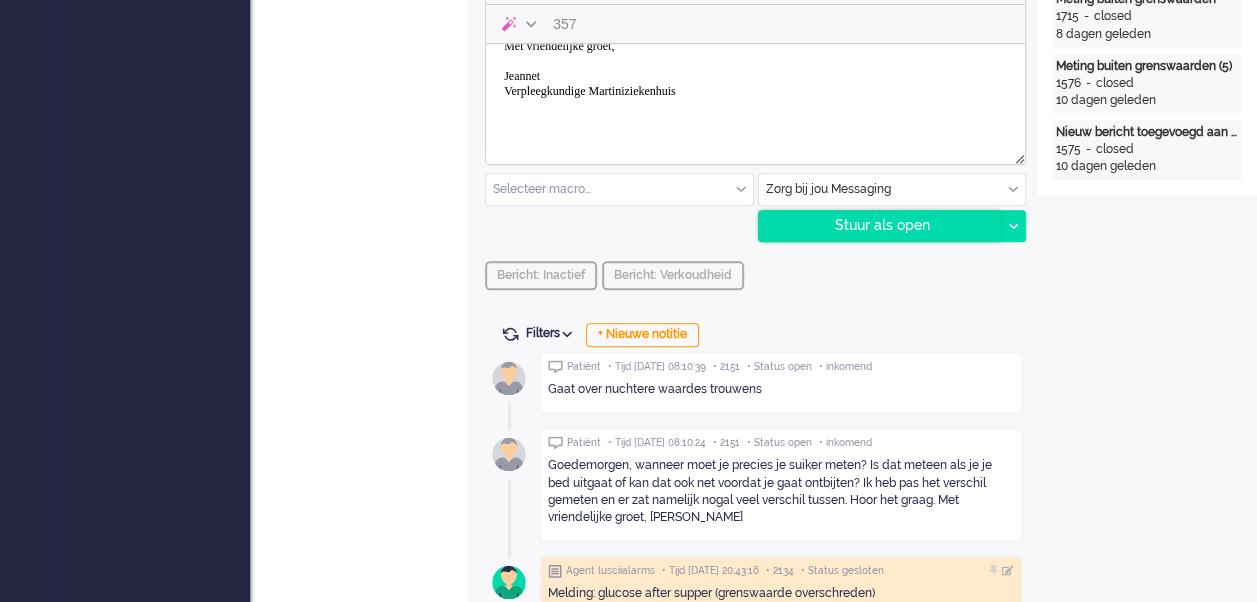 click on "Stuur als open" at bounding box center (880, 226) 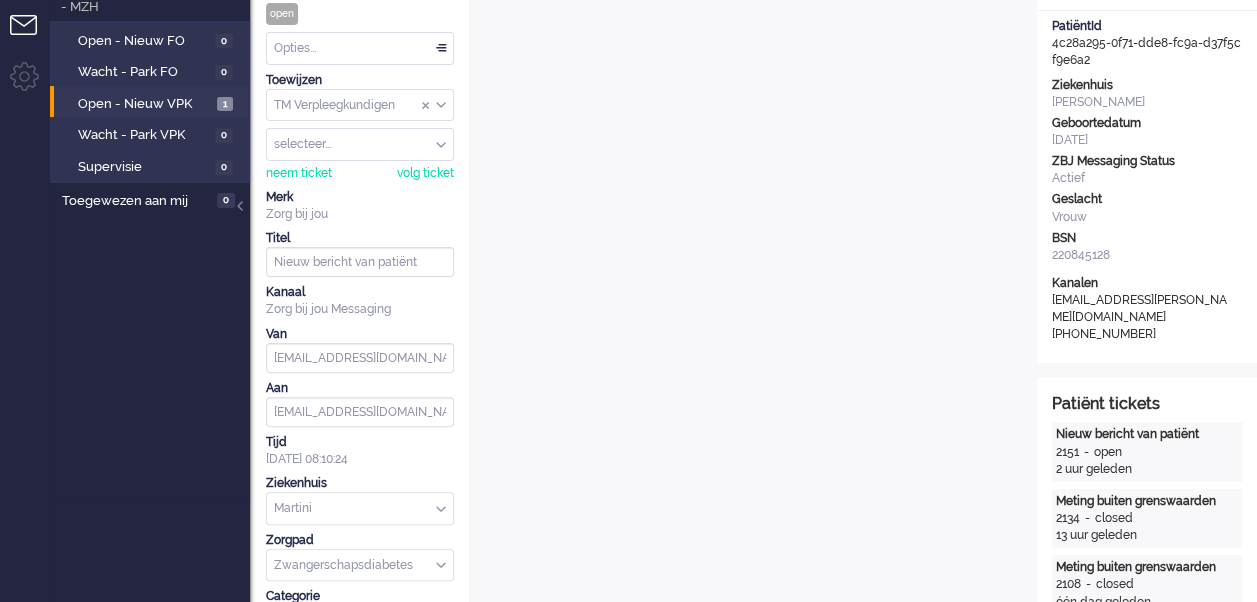 scroll, scrollTop: 0, scrollLeft: 0, axis: both 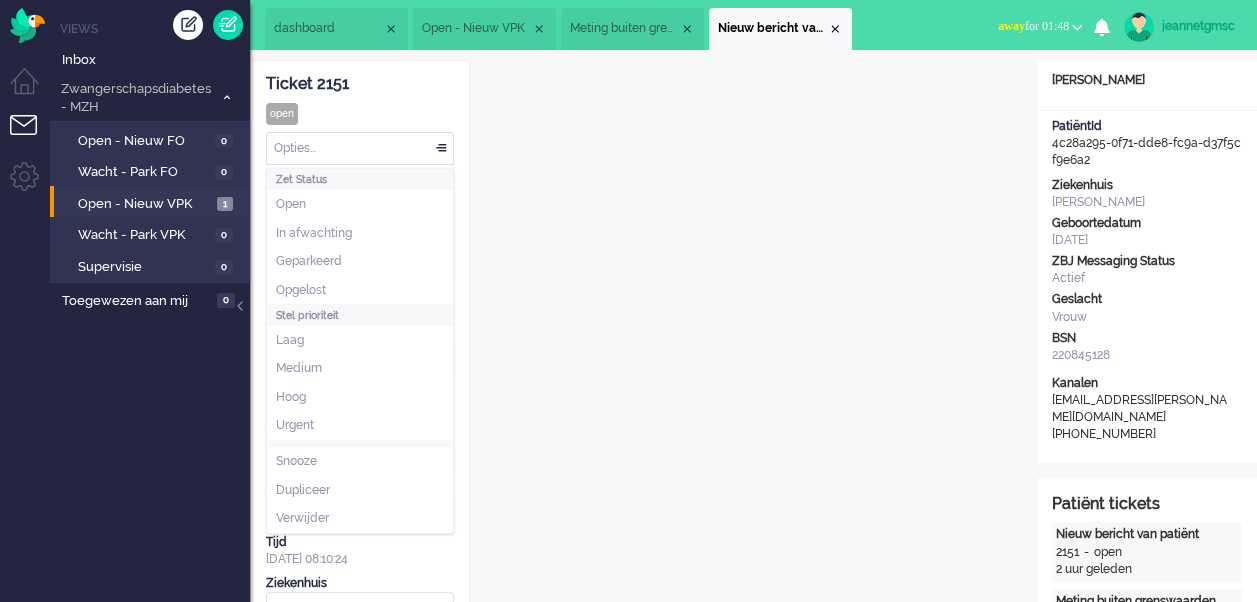 click on "Opties..." at bounding box center (360, 148) 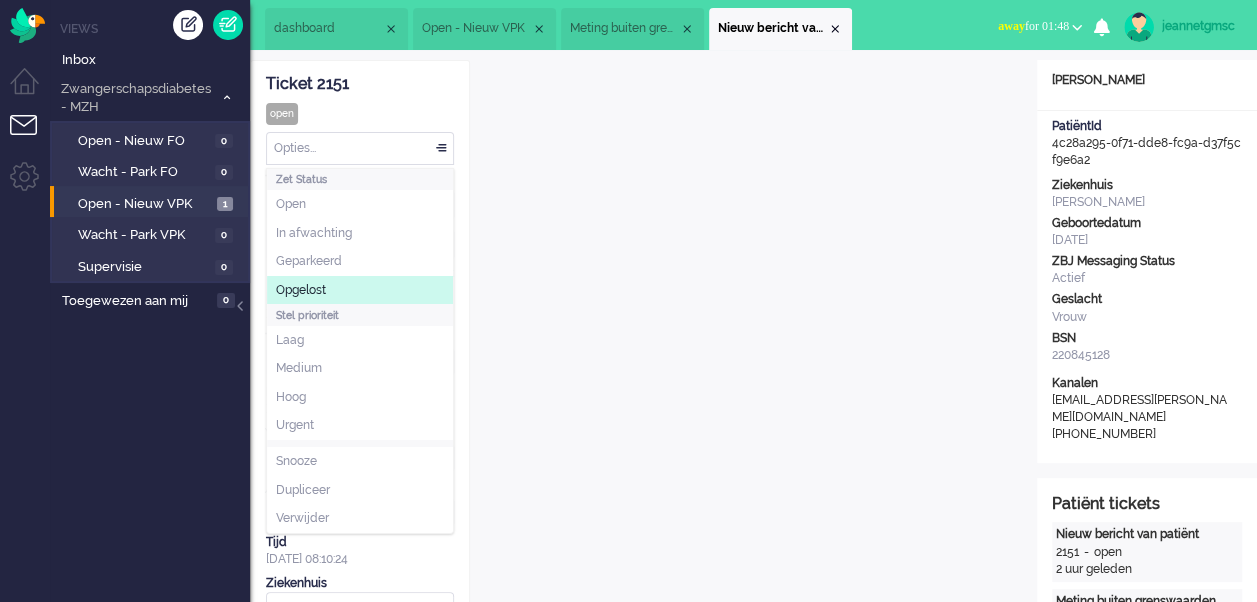 click on "Opgelost" 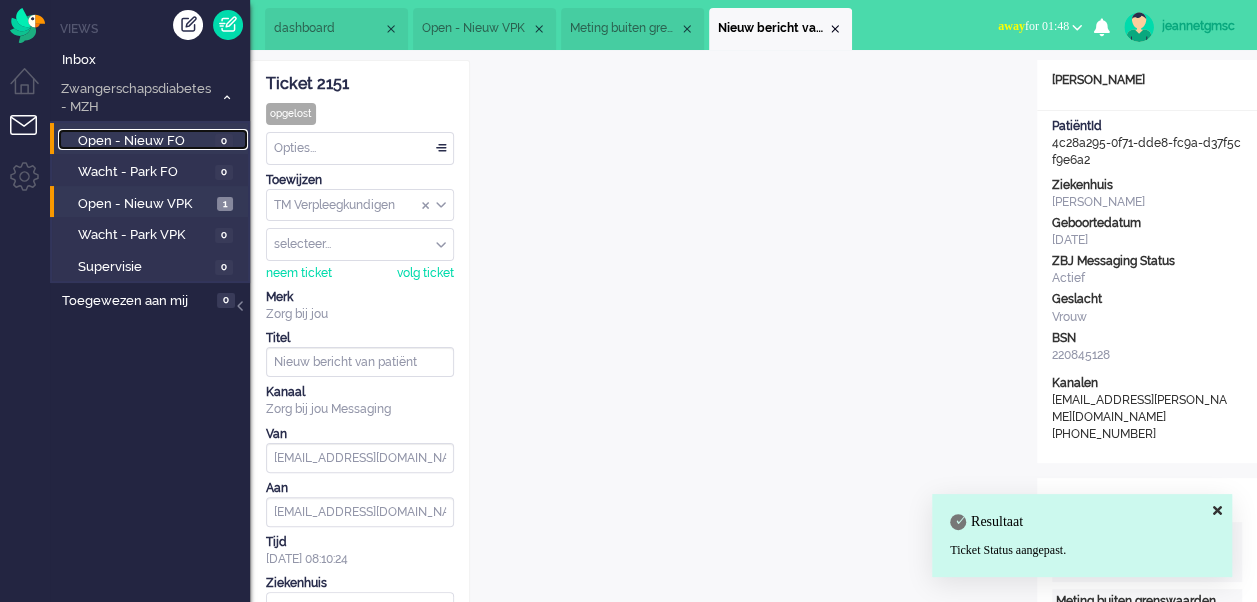 click on "Open - Nieuw FO" at bounding box center (144, 141) 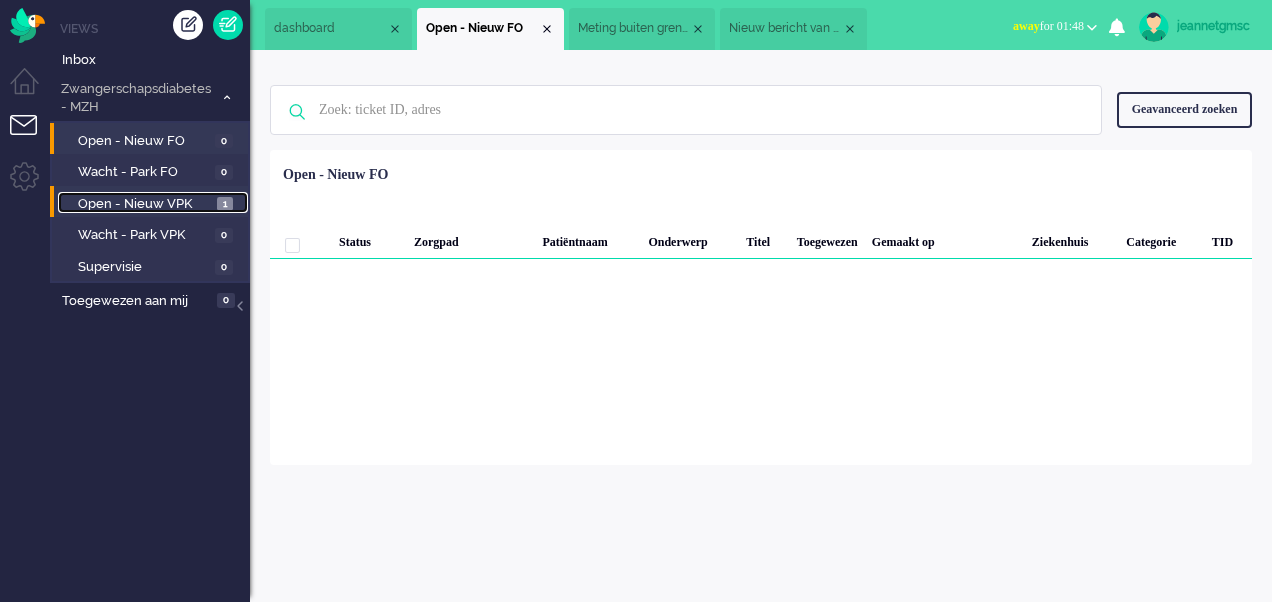 click on "Open - Nieuw VPK" at bounding box center [145, 204] 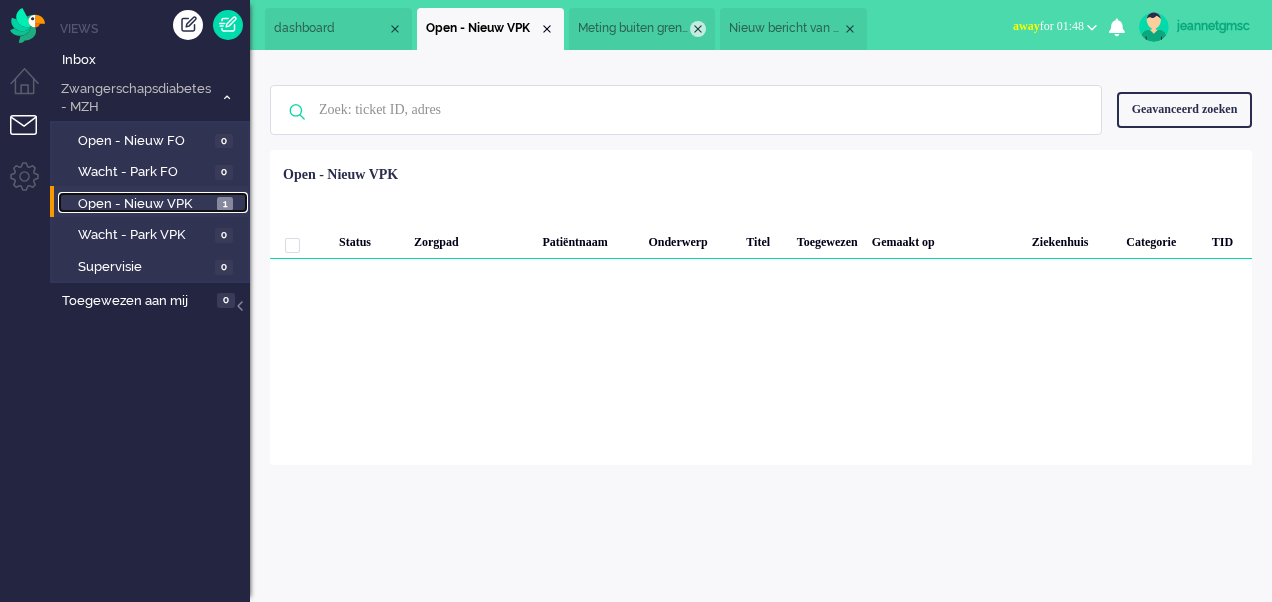 click at bounding box center (698, 29) 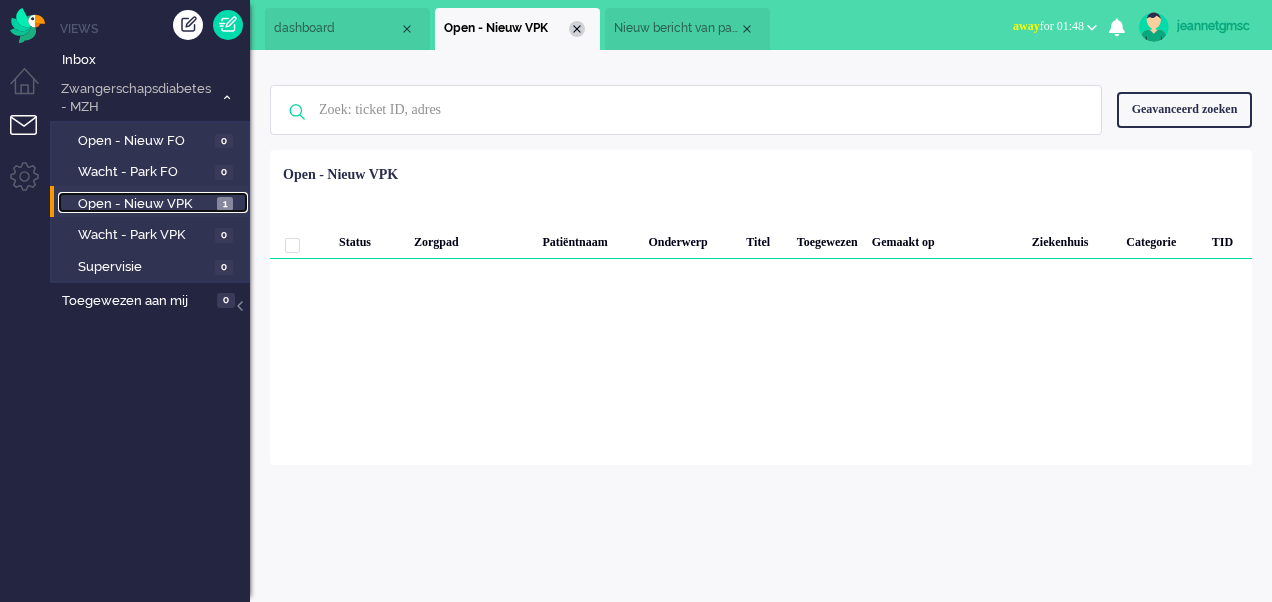 click at bounding box center [577, 29] 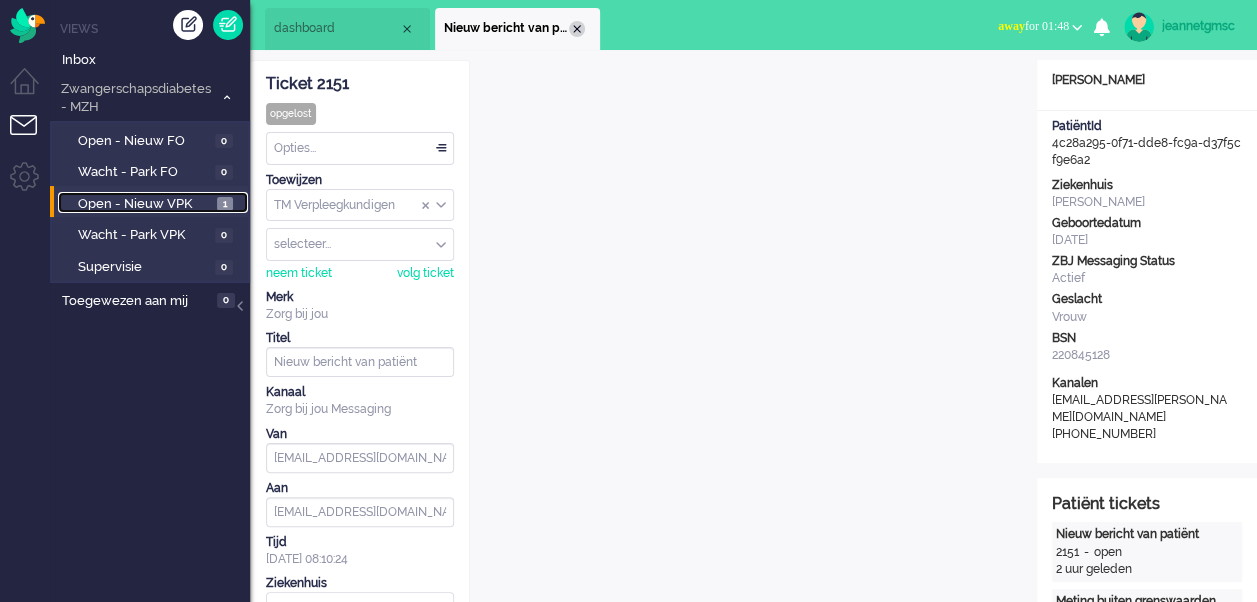 click at bounding box center (577, 29) 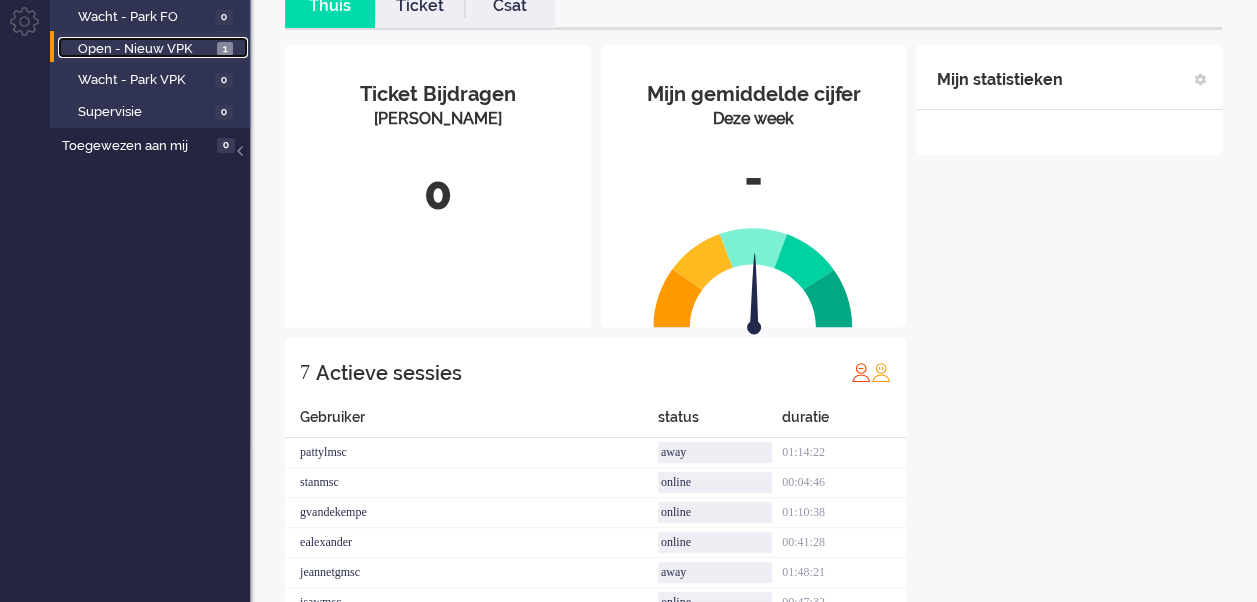 scroll, scrollTop: 0, scrollLeft: 0, axis: both 